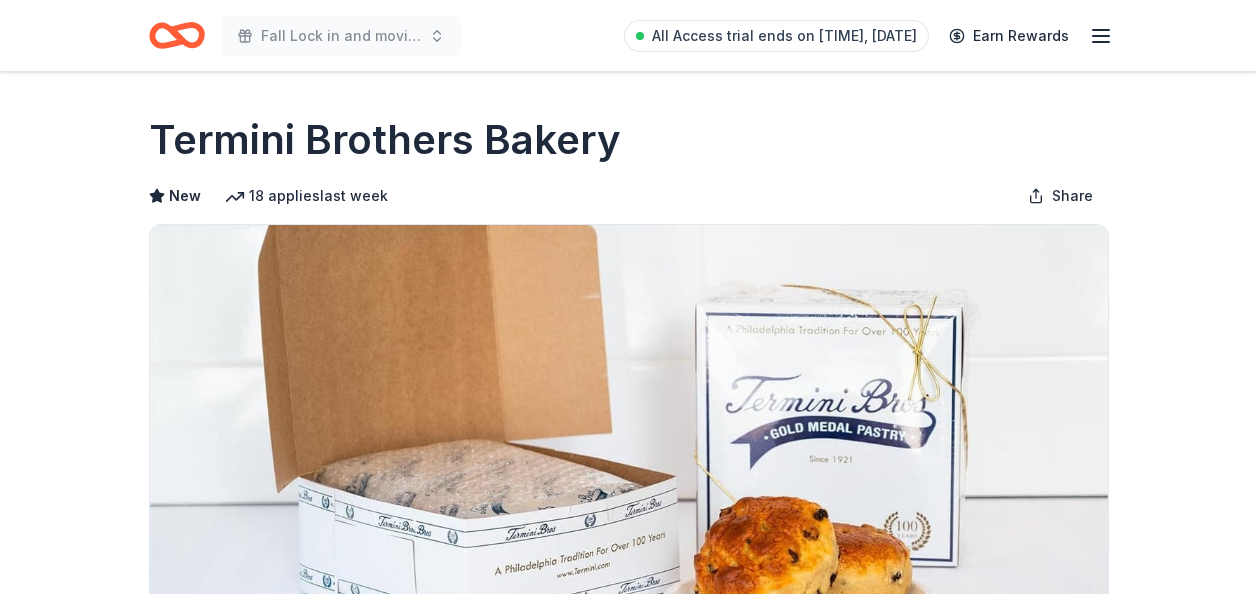 scroll, scrollTop: 0, scrollLeft: 0, axis: both 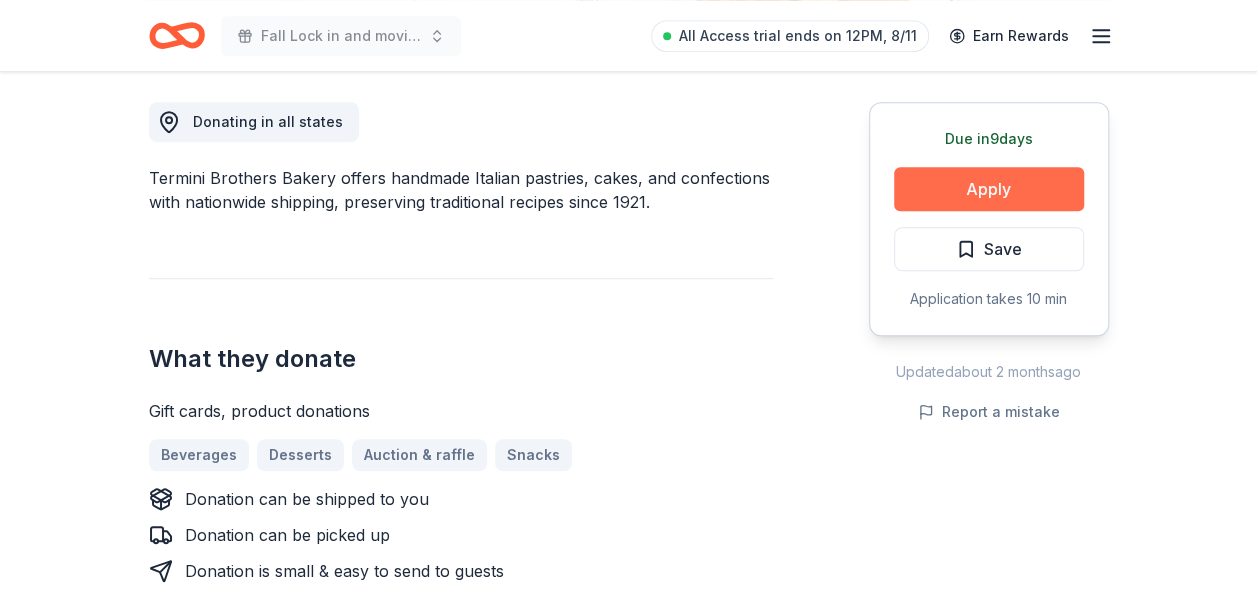click on "Apply" at bounding box center [989, 189] 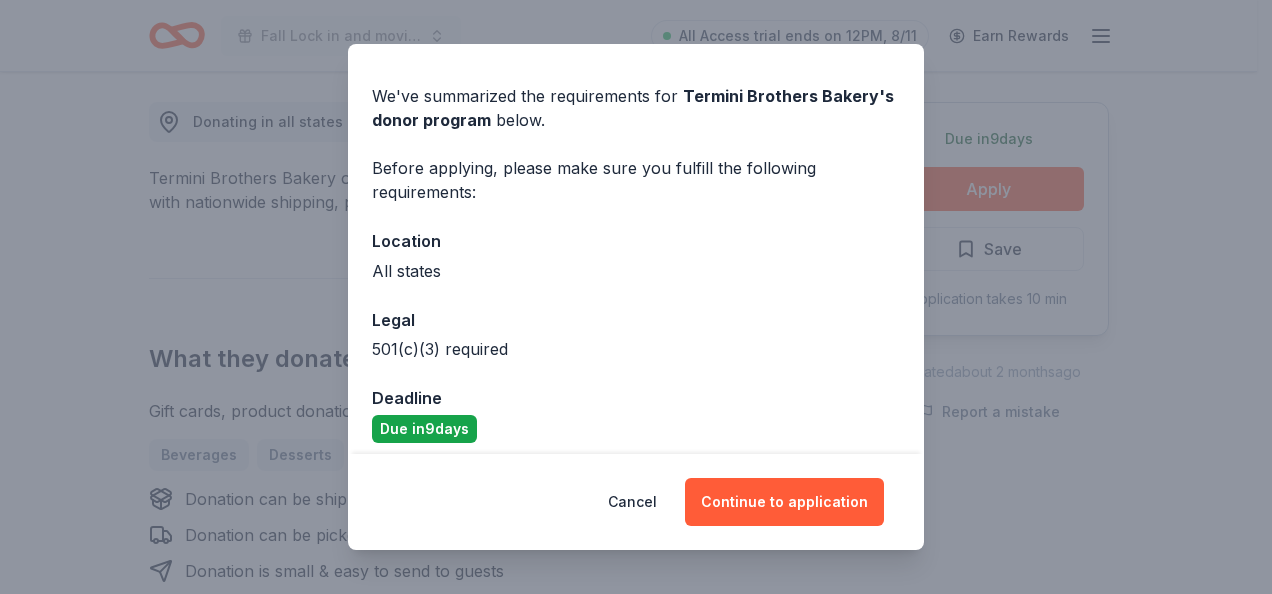 scroll, scrollTop: 70, scrollLeft: 0, axis: vertical 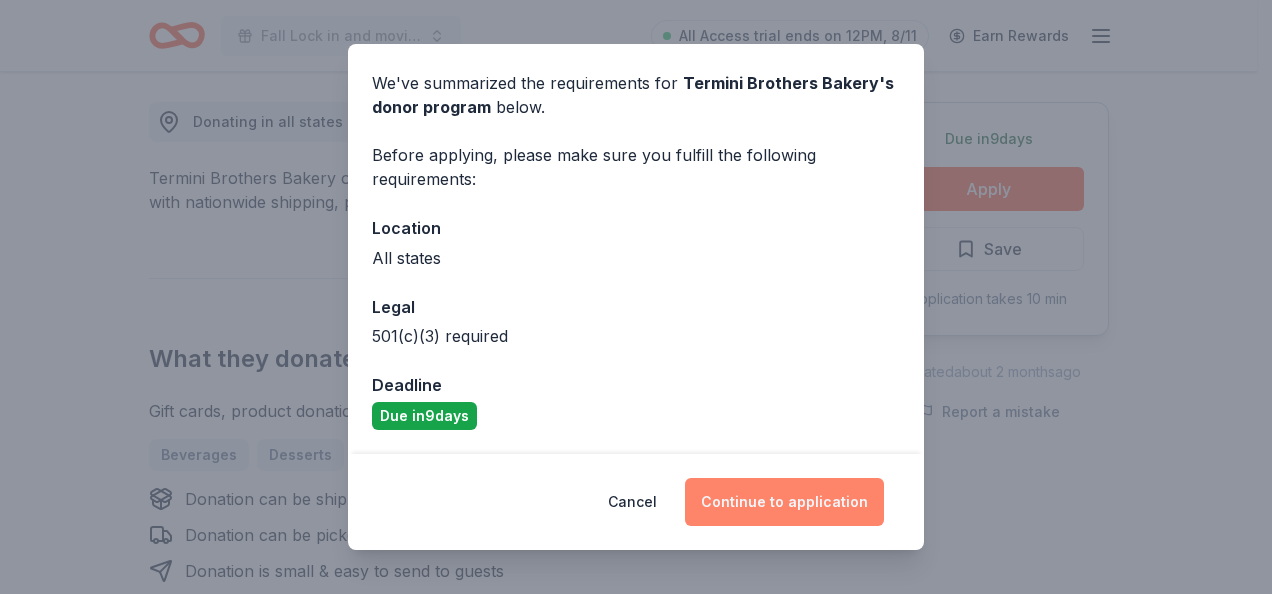 click on "Continue to application" at bounding box center [784, 502] 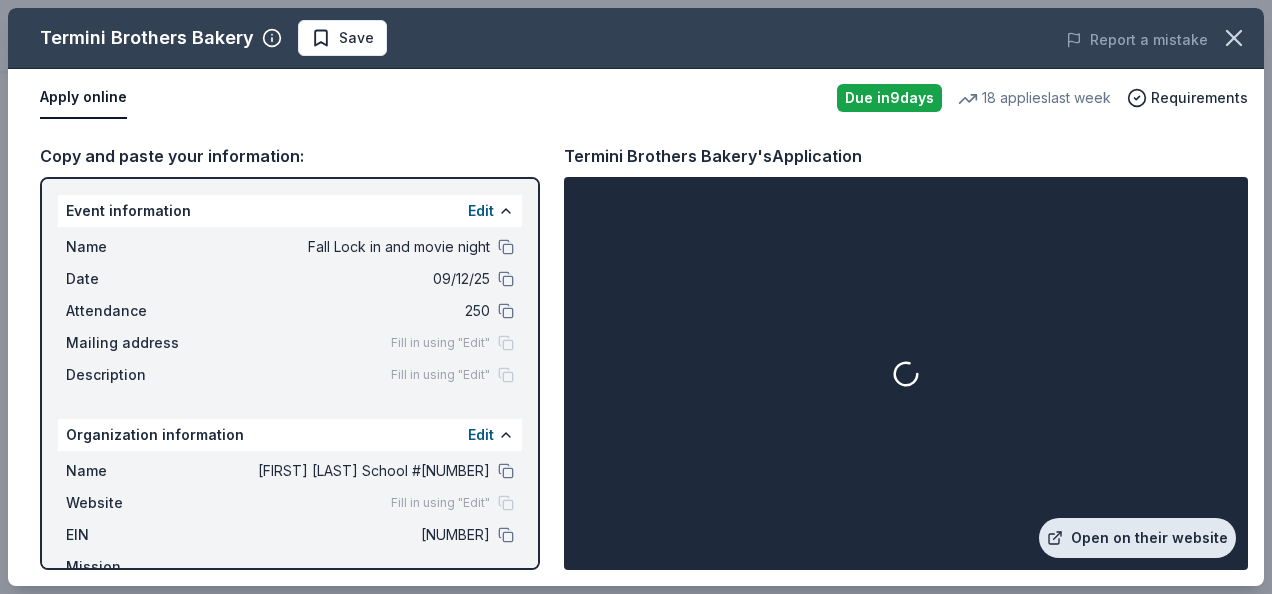 click on "Open on their website" at bounding box center [1137, 538] 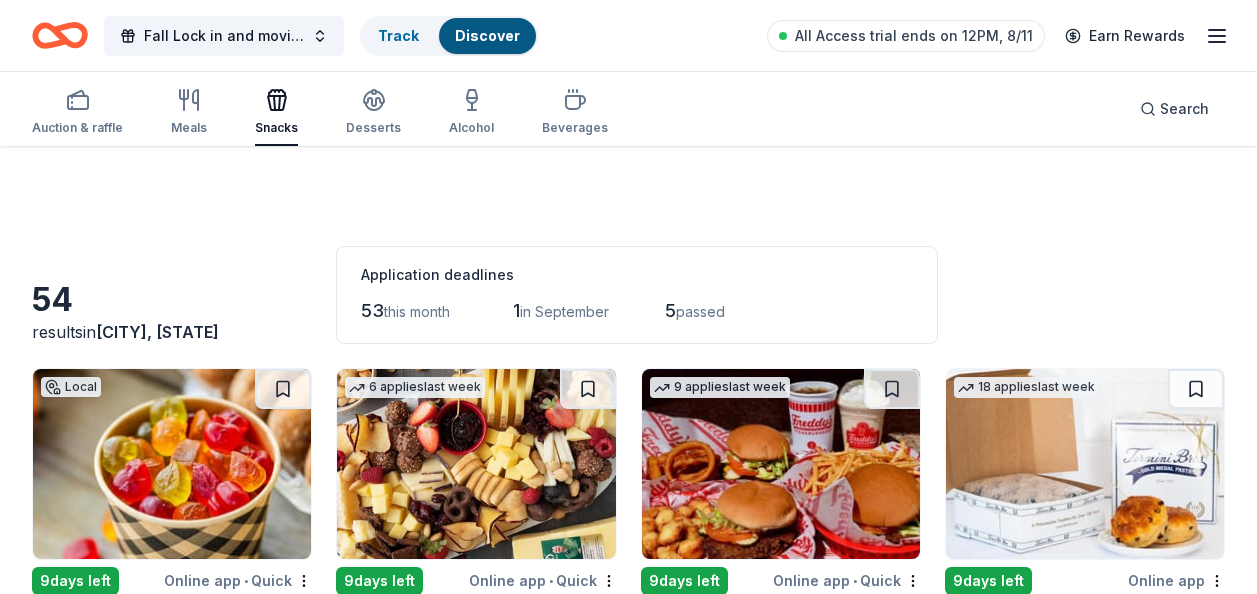 scroll, scrollTop: 305, scrollLeft: 0, axis: vertical 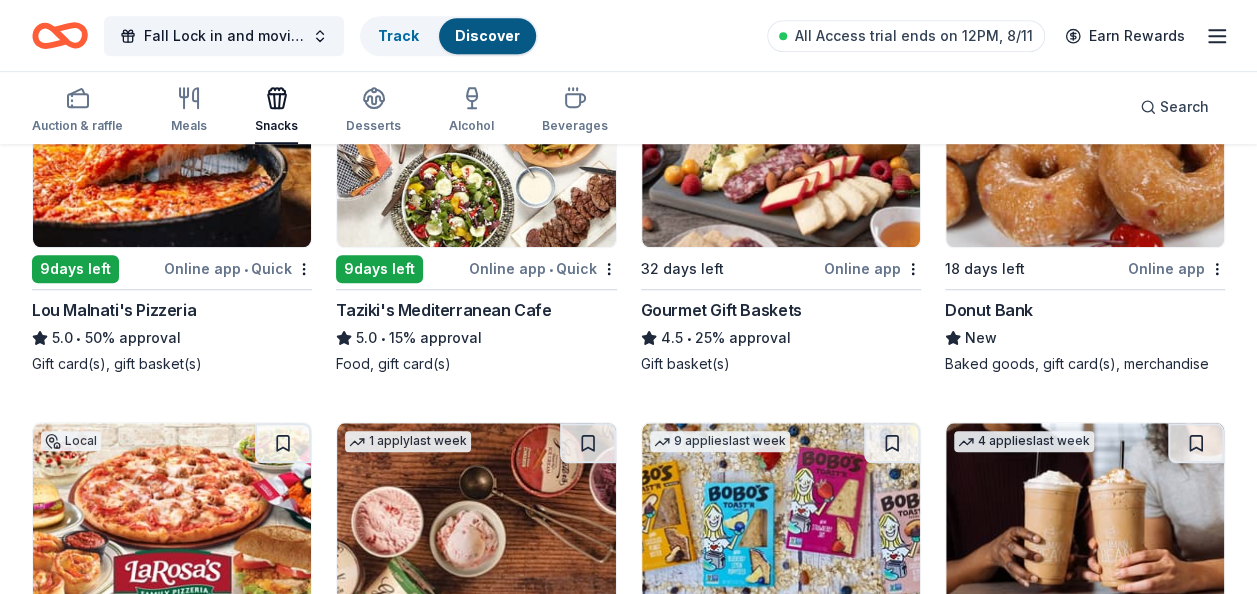 click on "Donut Bank" at bounding box center (989, 310) 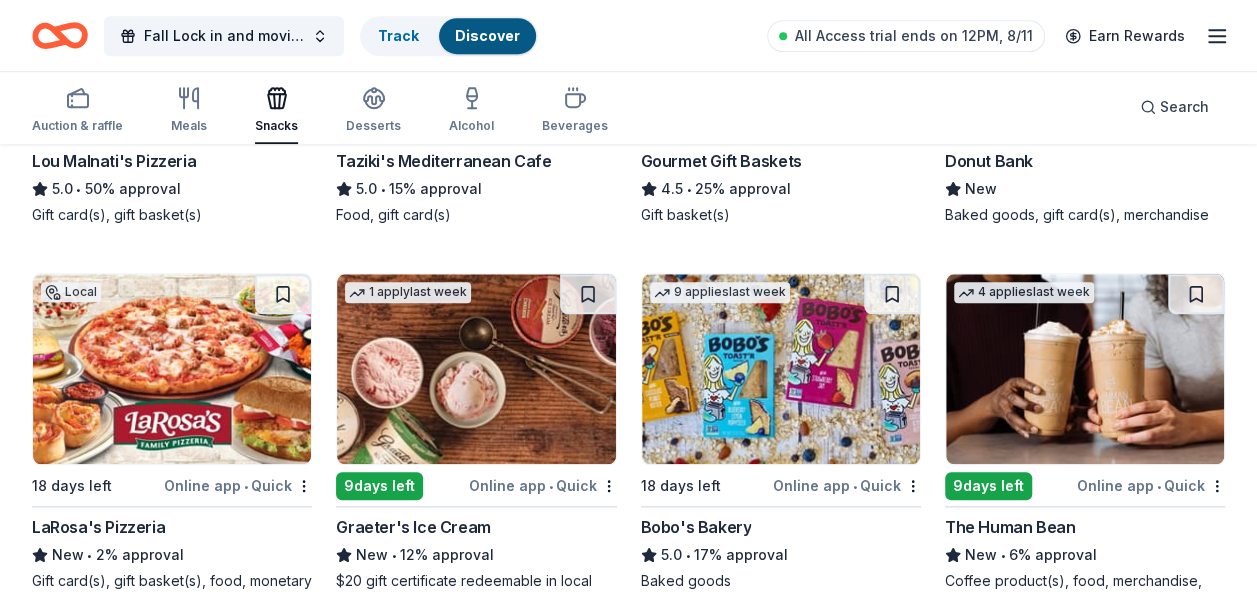 scroll, scrollTop: 838, scrollLeft: 0, axis: vertical 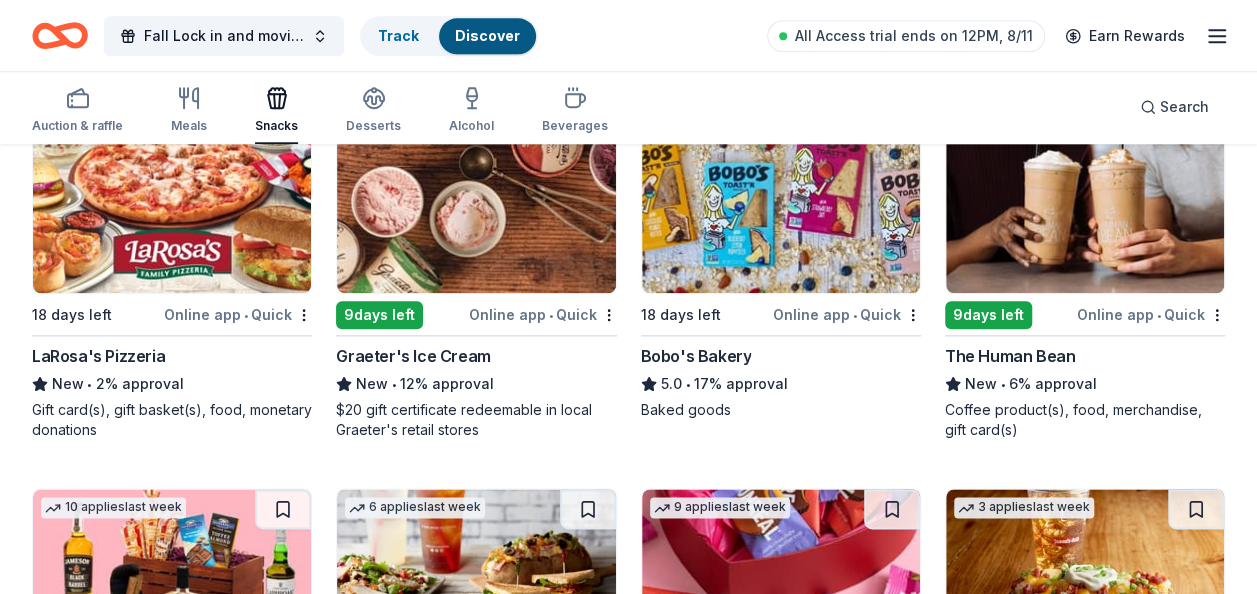 click on "LaRosa's Pizzeria" at bounding box center (98, 356) 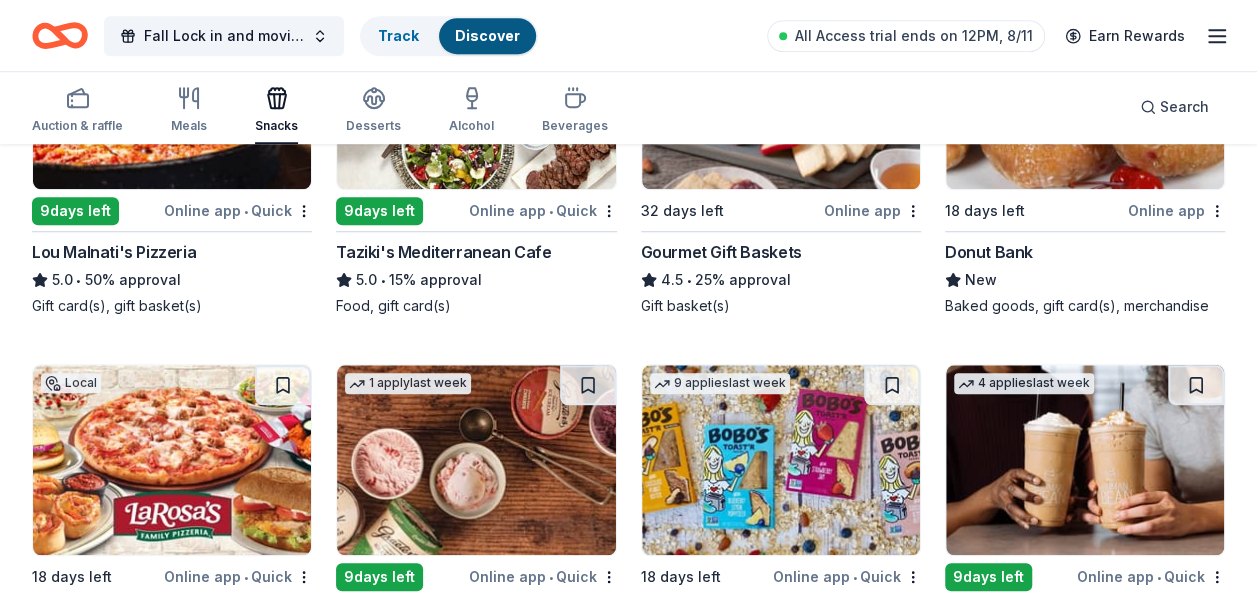 scroll, scrollTop: 718, scrollLeft: 0, axis: vertical 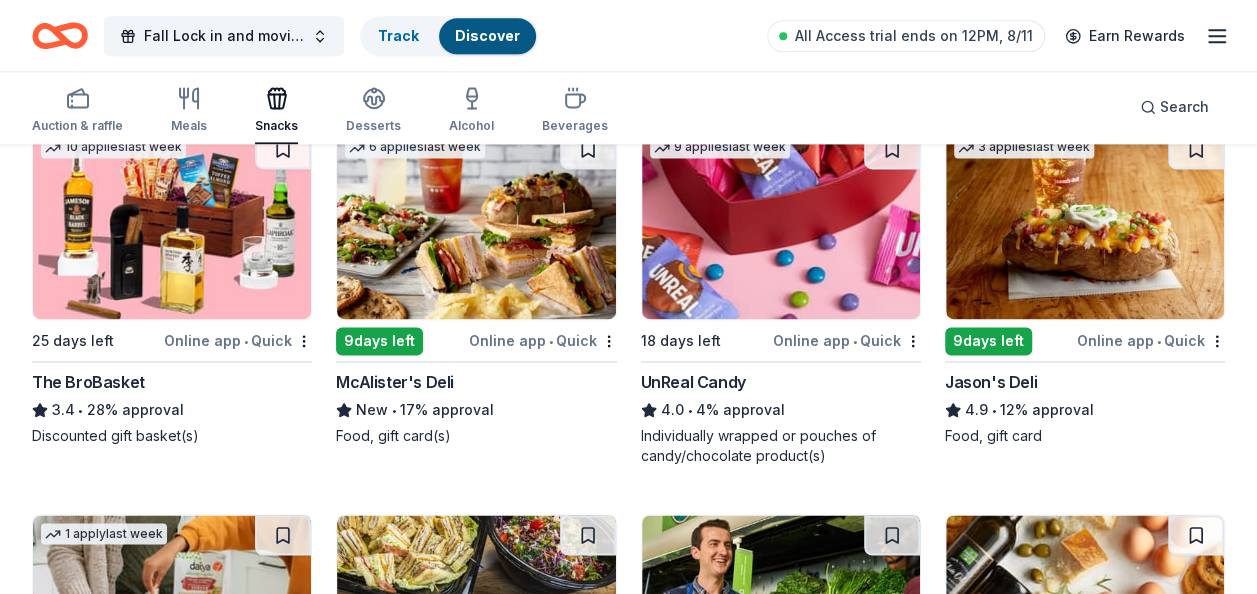 click on "9  days left" at bounding box center (379, 341) 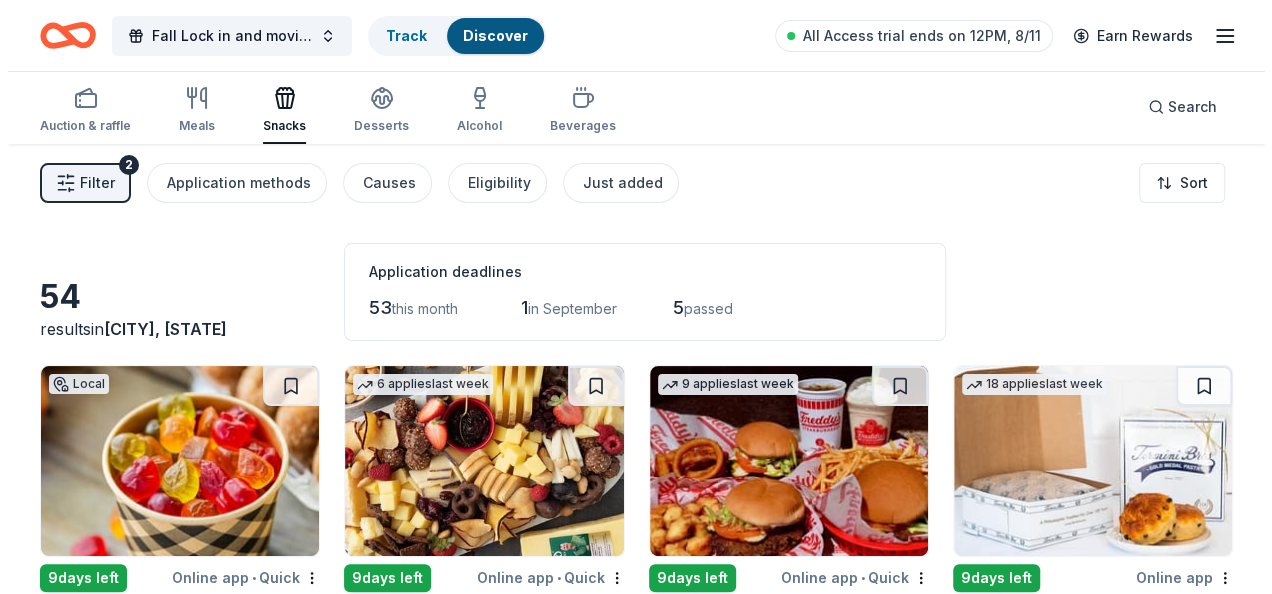 scroll, scrollTop: 0, scrollLeft: 0, axis: both 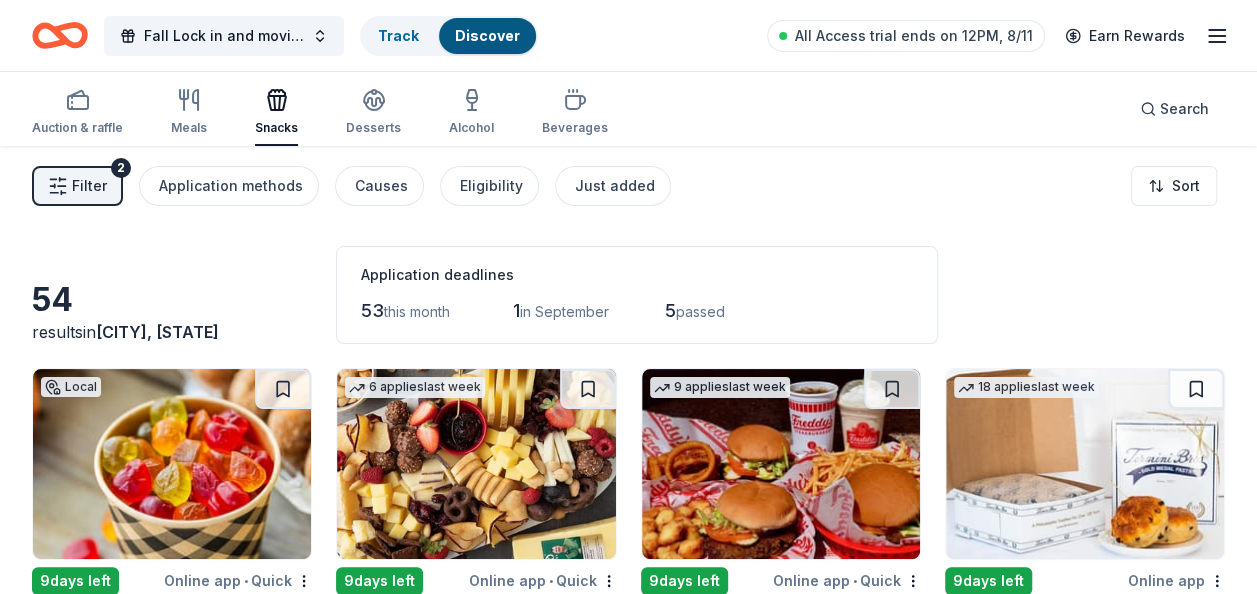 click 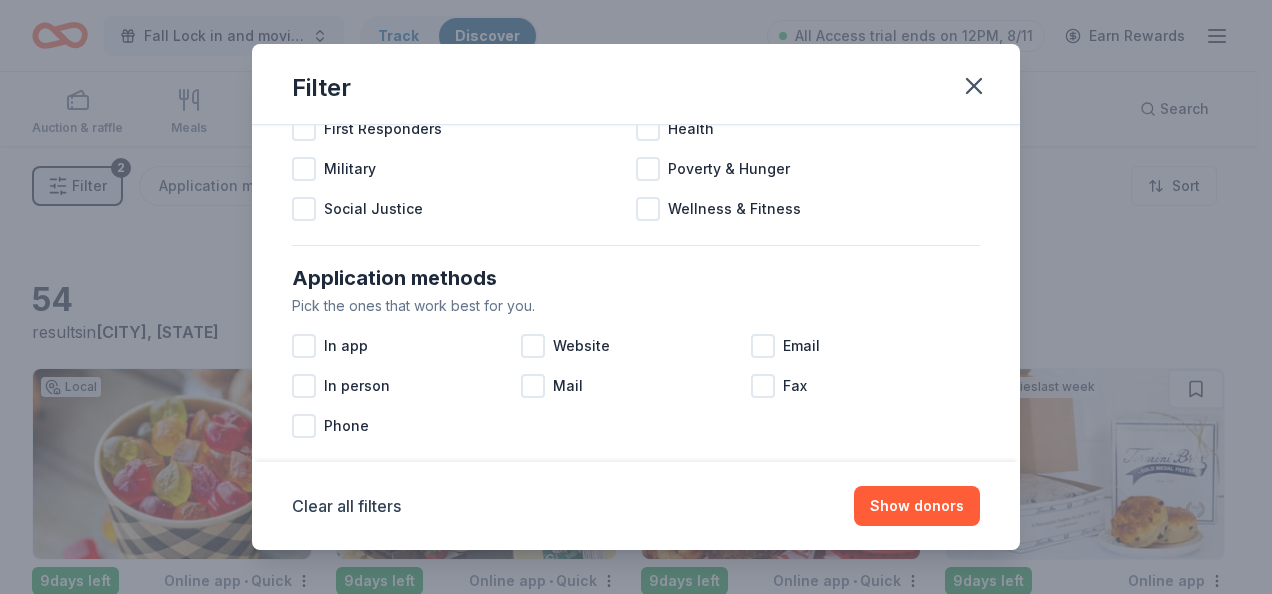 scroll, scrollTop: 235, scrollLeft: 0, axis: vertical 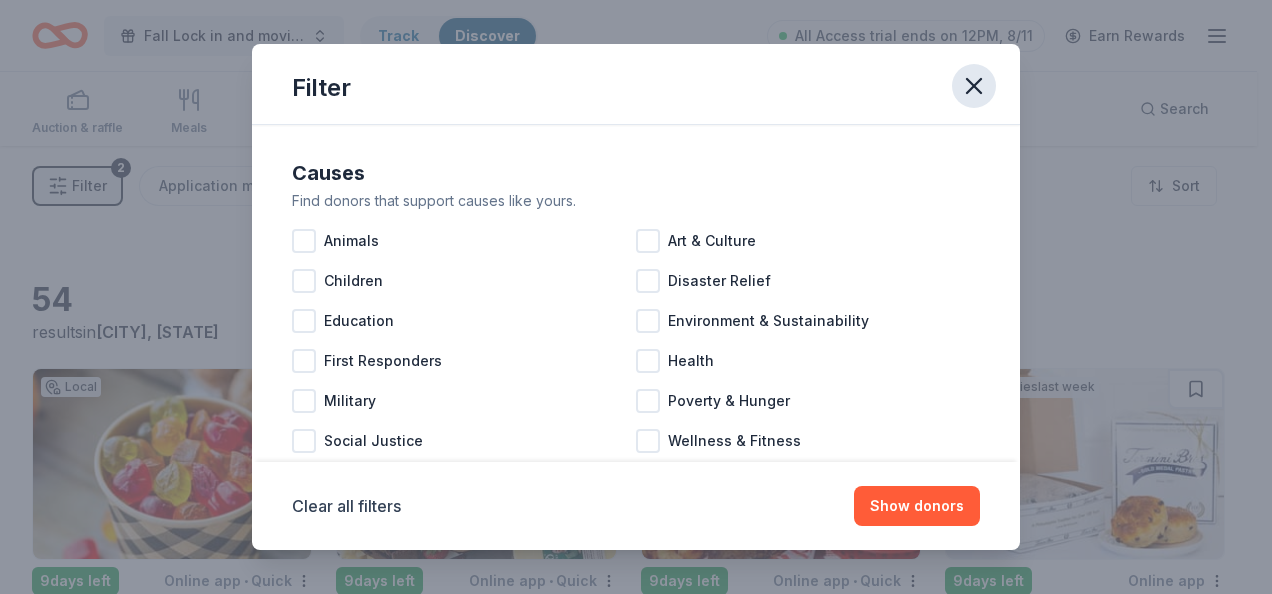 click 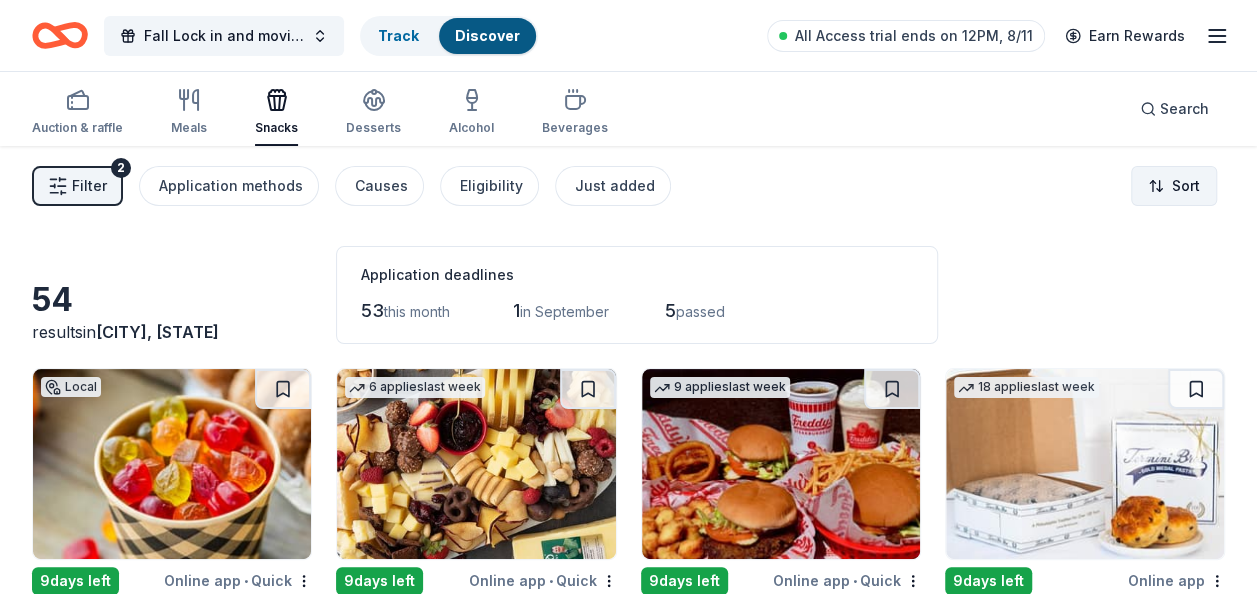 click on "Fall Lock in and movie night Track  Discover All Access trial ends on 12PM, 8/11 Earn Rewards Auction & raffle Meals Snacks Desserts Alcohol Beverages Search Filter 2 Application methods Causes Eligibility Just added Sort 54 results  in  Indianapolis, IN Application deadlines 53  this month 1  in September 5  passed Local 9  days left Online app • Quick Albanese New • 27% approval Candy, gift card(s) 6   applies  last week 9  days left Online app • Quick Gordon Food Service Store 4.7 • 38% approval Gift card(s) 9   applies  last week 9  days left Online app • Quick Freddy's Frozen Custard & Steakburgers 4.6 • 16% approval Gift basket(s), gift card(s), food 18   applies  last week 9  days left Online app Termini Brothers Bakery New Gift cards, product donations Top rated 1   apply  last week 9  days left Online app • Quick Lou Malnati's Pizzeria 5.0 • 50% approval Gift card(s), gift basket(s) 9  days left Online app • Quick Taziki's Mediterranean Cafe 5.0 • 15% approval Food, gift card(s)" at bounding box center [628, 297] 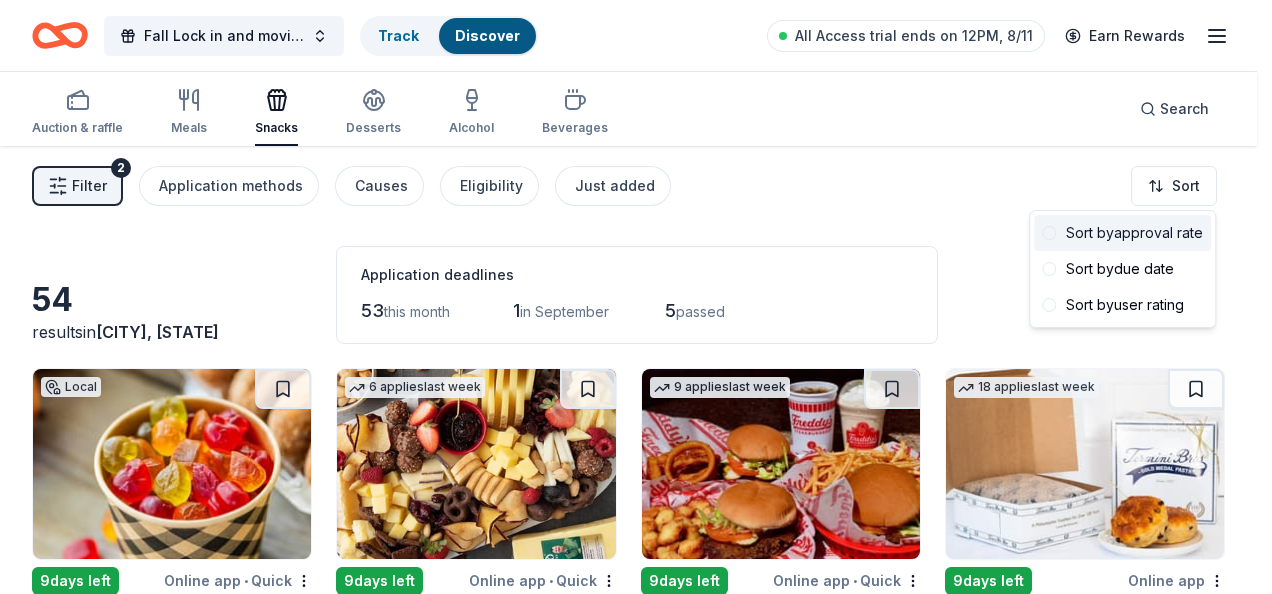 click on "Sort by  approval rate" at bounding box center (1122, 233) 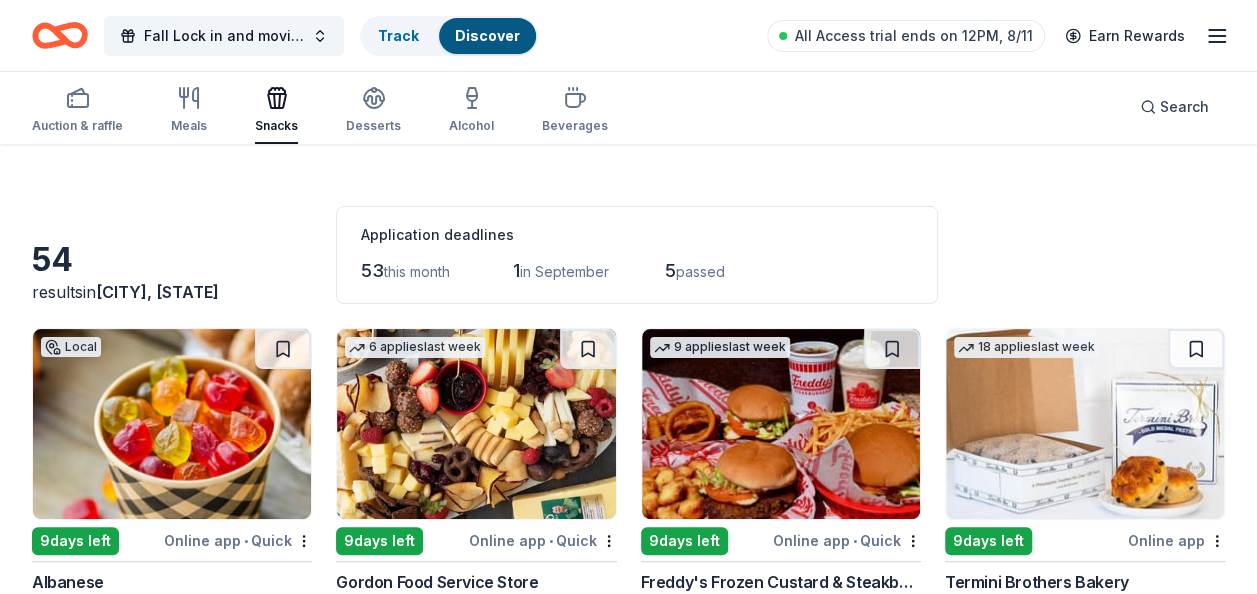 scroll, scrollTop: 80, scrollLeft: 0, axis: vertical 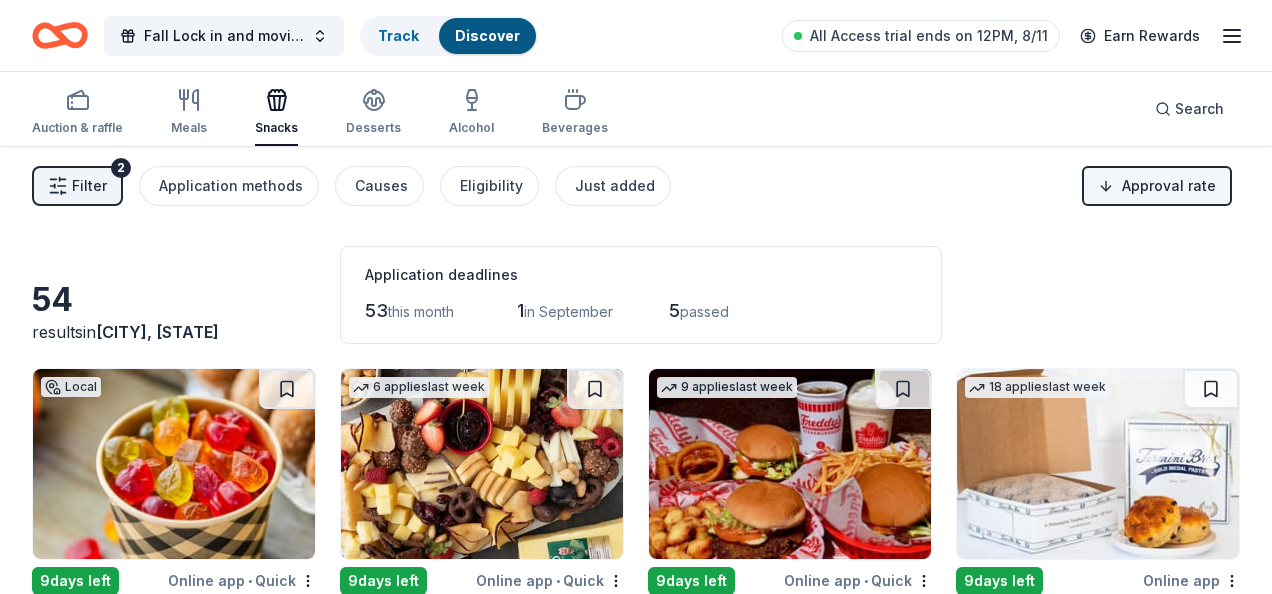 click on "Fall Lock in and movie night Track  Discover All Access trial ends on 12PM, 8/11 Earn Rewards Auction & raffle Meals Snacks Desserts Alcohol Beverages Search Filter 2 Application methods Causes Eligibility Just added Approval rate 54 results  in  Indianapolis, IN Application deadlines 53  this month 1  in September 5  passed Local 9  days left Online app • Quick Albanese New • 27% approval Candy, gift card(s) 6   applies  last week 9  days left Online app • Quick Gordon Food Service Store 4.7 • 38% approval Gift card(s) 9   applies  last week 9  days left Online app • Quick Freddy's Frozen Custard & Steakburgers 4.6 • 16% approval Gift basket(s), gift card(s), food 18   applies  last week 9  days left Online app Termini Brothers Bakery New Gift cards, product donations Top rated 1   apply  last week 9  days left Online app • Quick Lou Malnati's Pizzeria 5.0 • 50% approval Gift card(s), gift basket(s) 9  days left Online app • Quick Taziki's Mediterranean Cafe 5.0 • 15% approval 13   4.5 1" at bounding box center (636, 297) 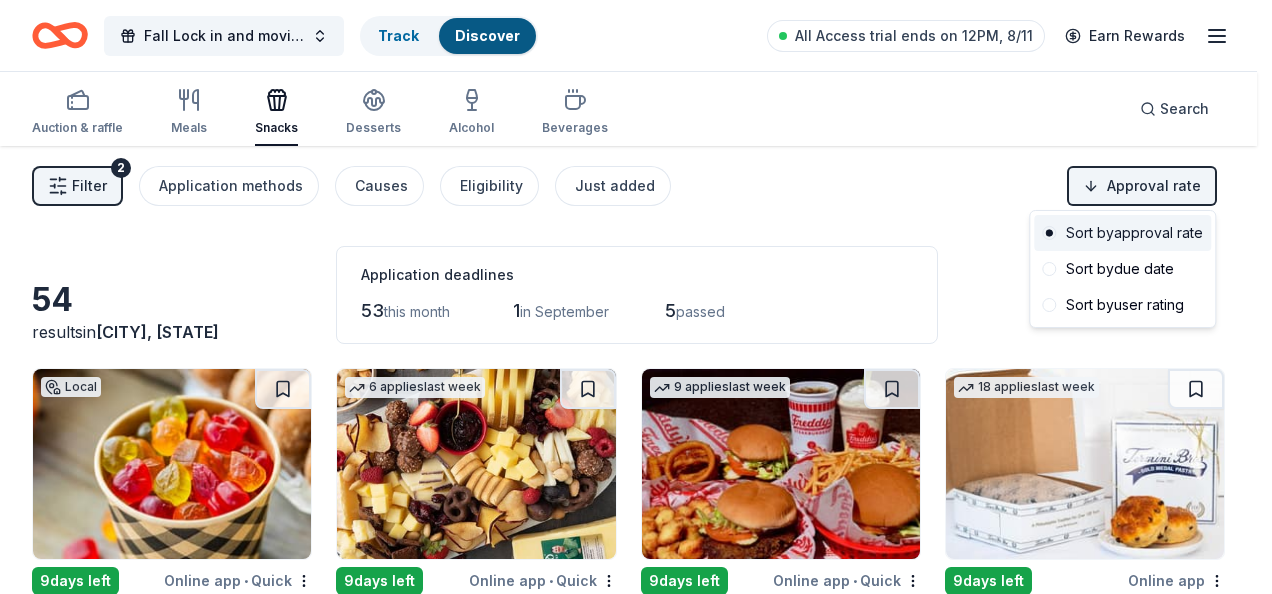 click on "Sort by  approval rate" at bounding box center [1122, 233] 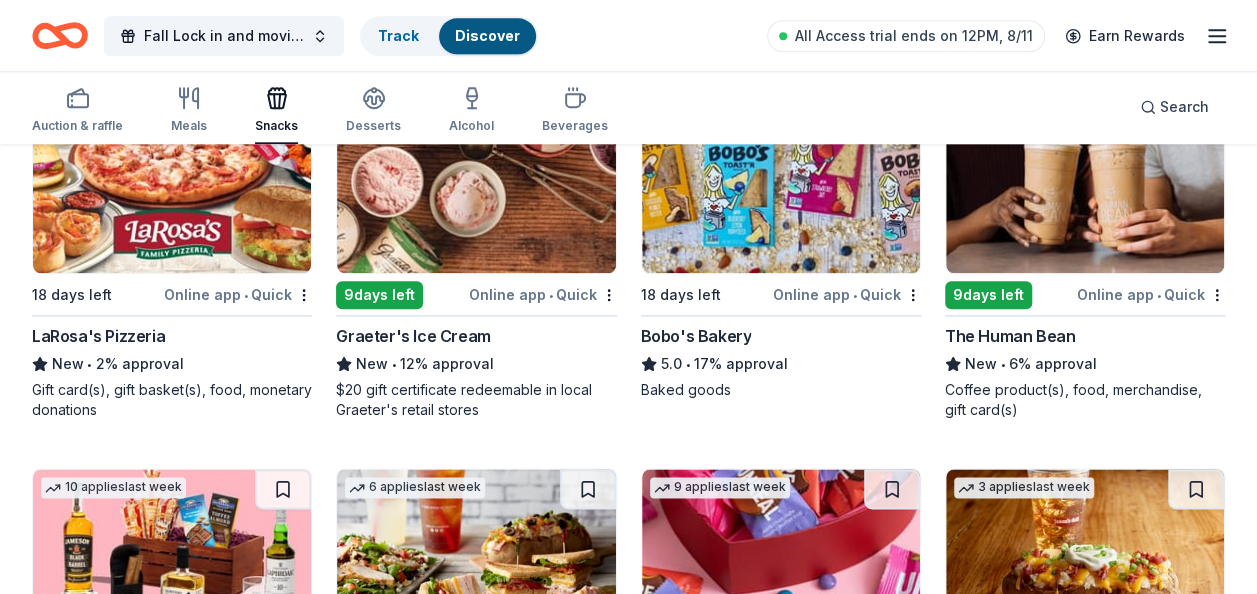 scroll, scrollTop: 1107, scrollLeft: 0, axis: vertical 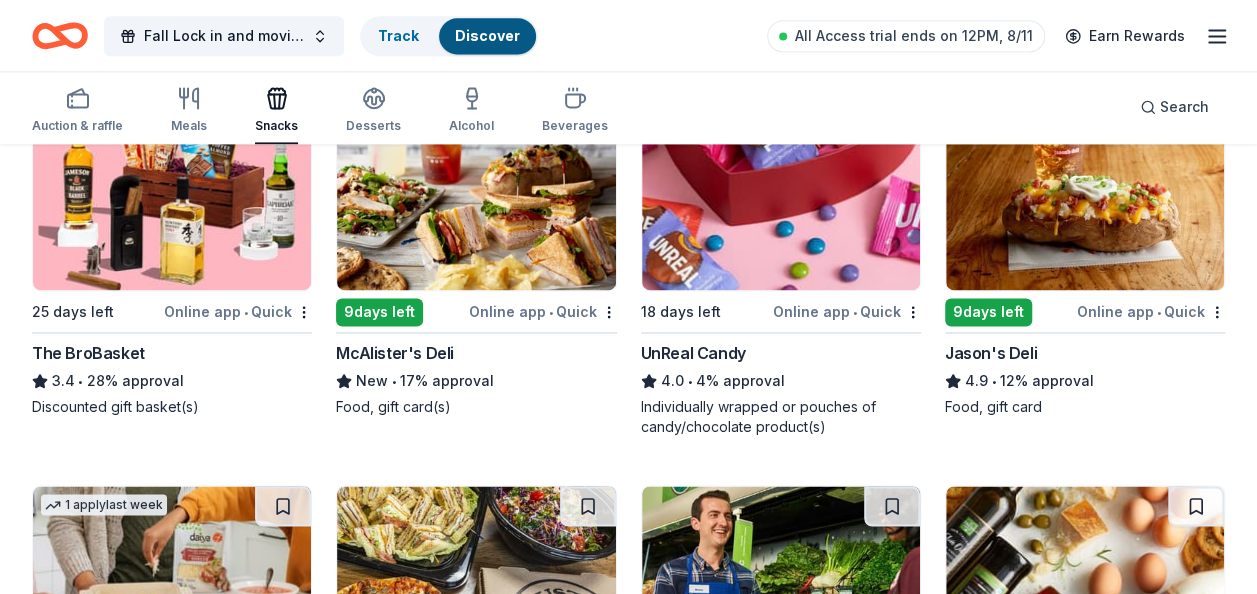 click on "UnReal Candy" at bounding box center [693, 353] 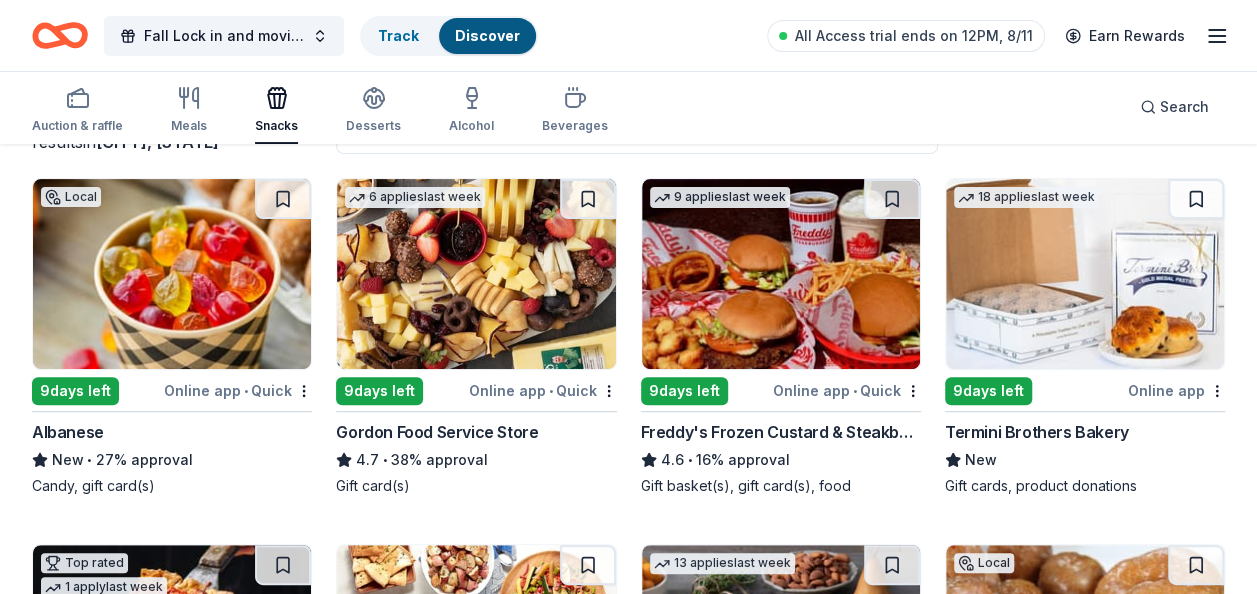 scroll, scrollTop: 0, scrollLeft: 0, axis: both 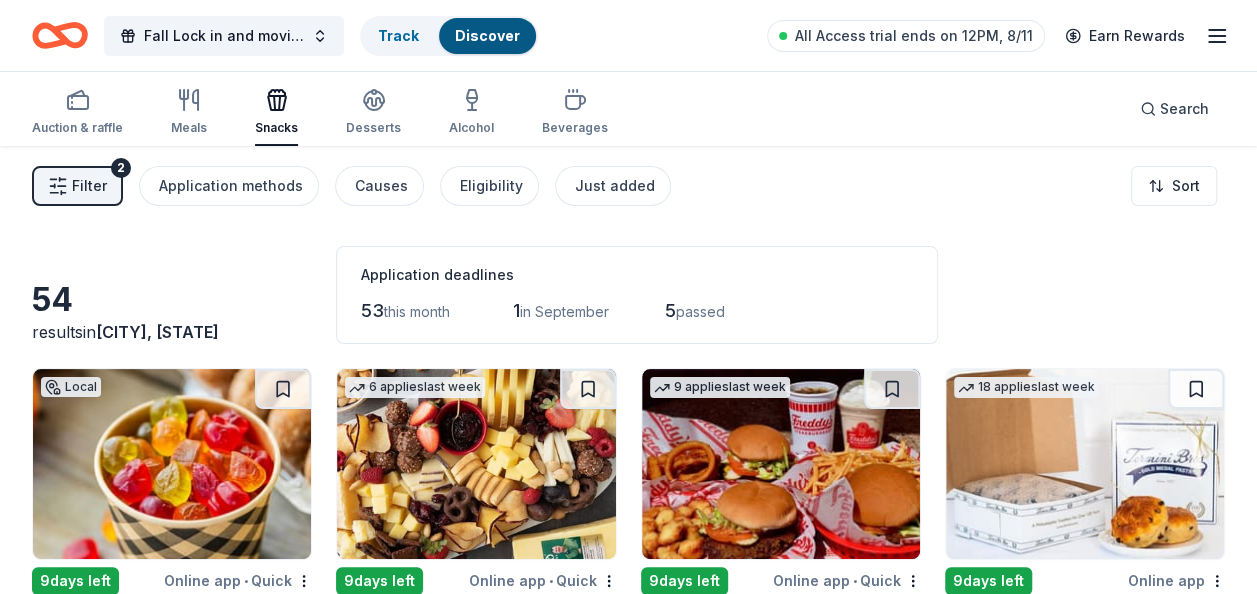 click on "Filter" at bounding box center [89, 186] 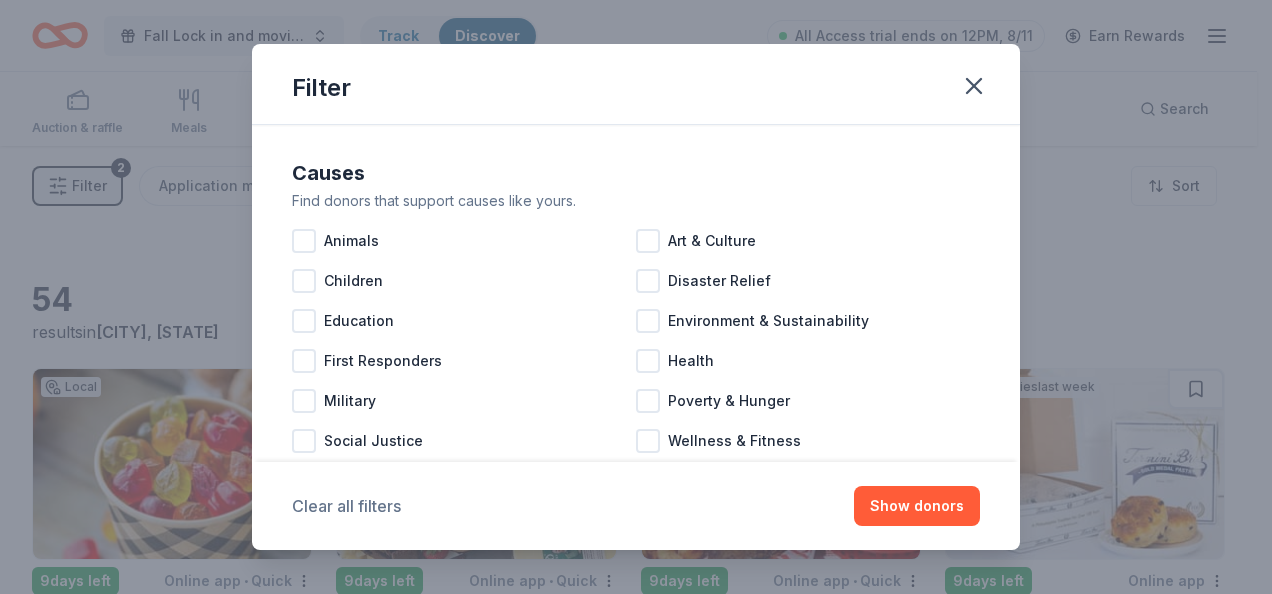 click on "Clear all filters" at bounding box center (346, 506) 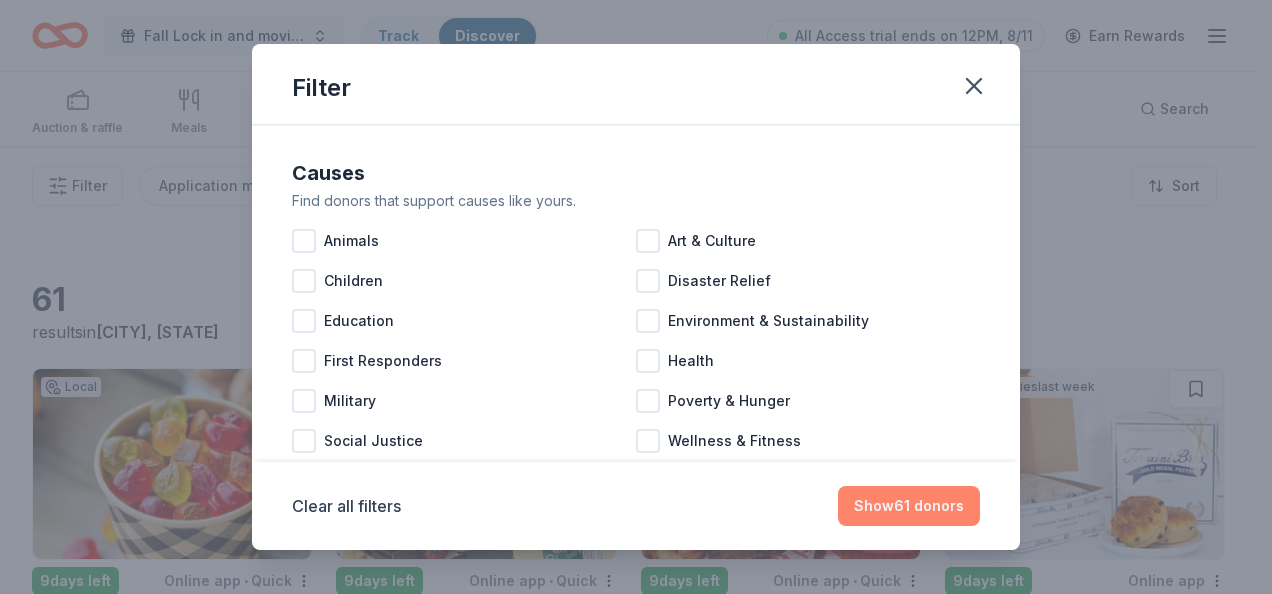 click on "Show  61   donors" at bounding box center [909, 506] 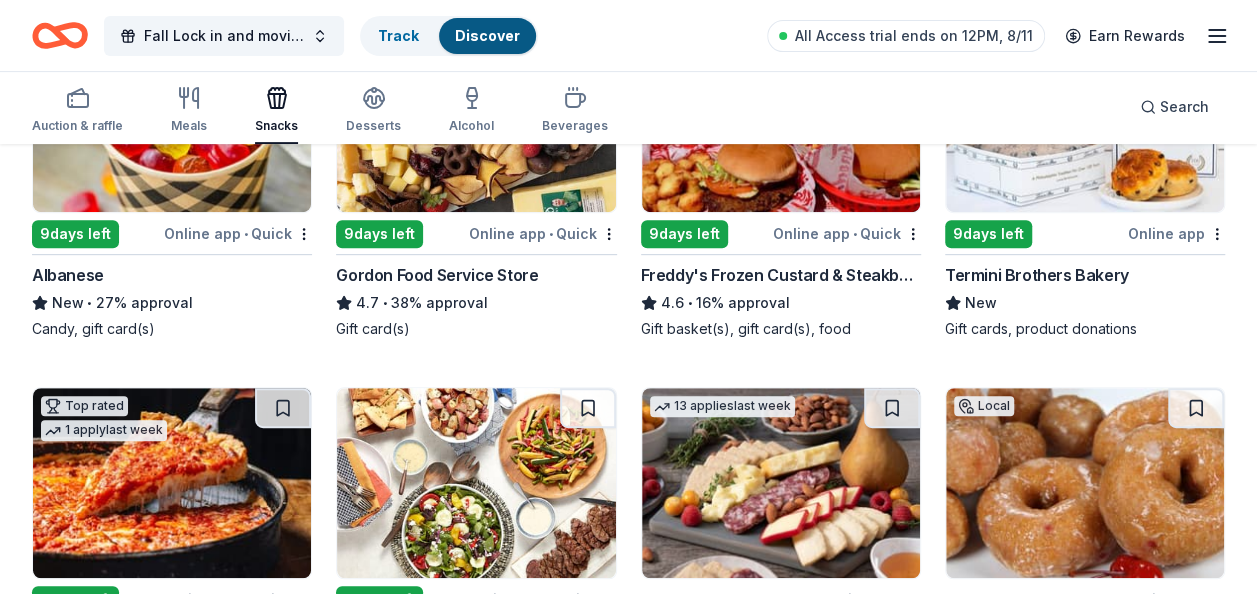 scroll, scrollTop: 374, scrollLeft: 0, axis: vertical 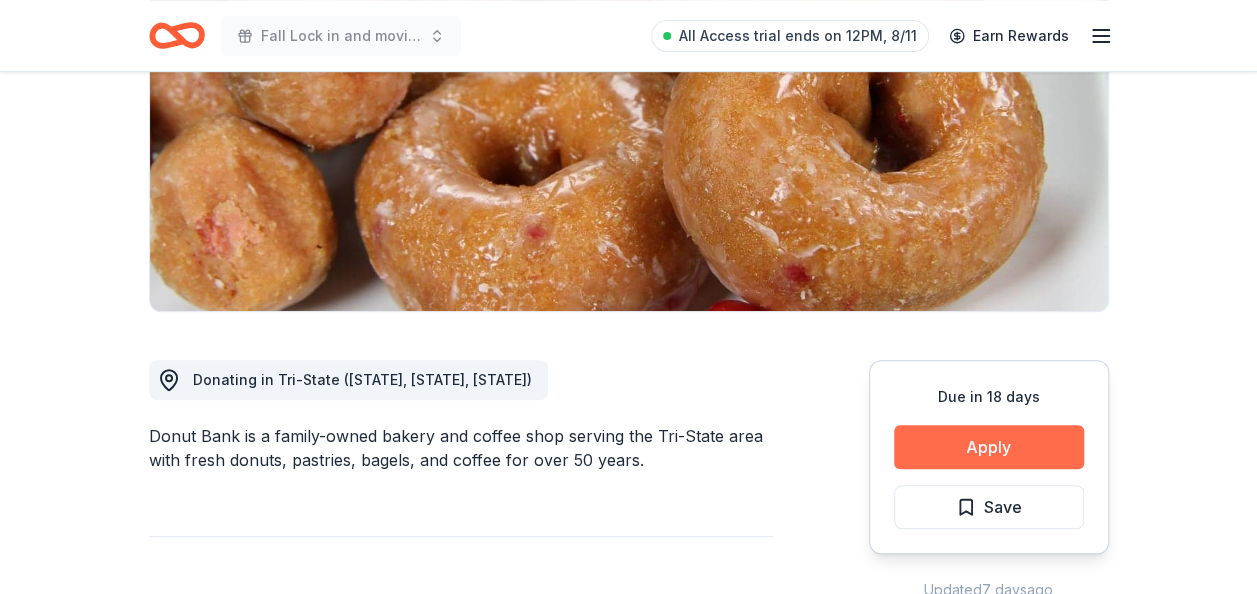 click on "Apply" at bounding box center (989, 447) 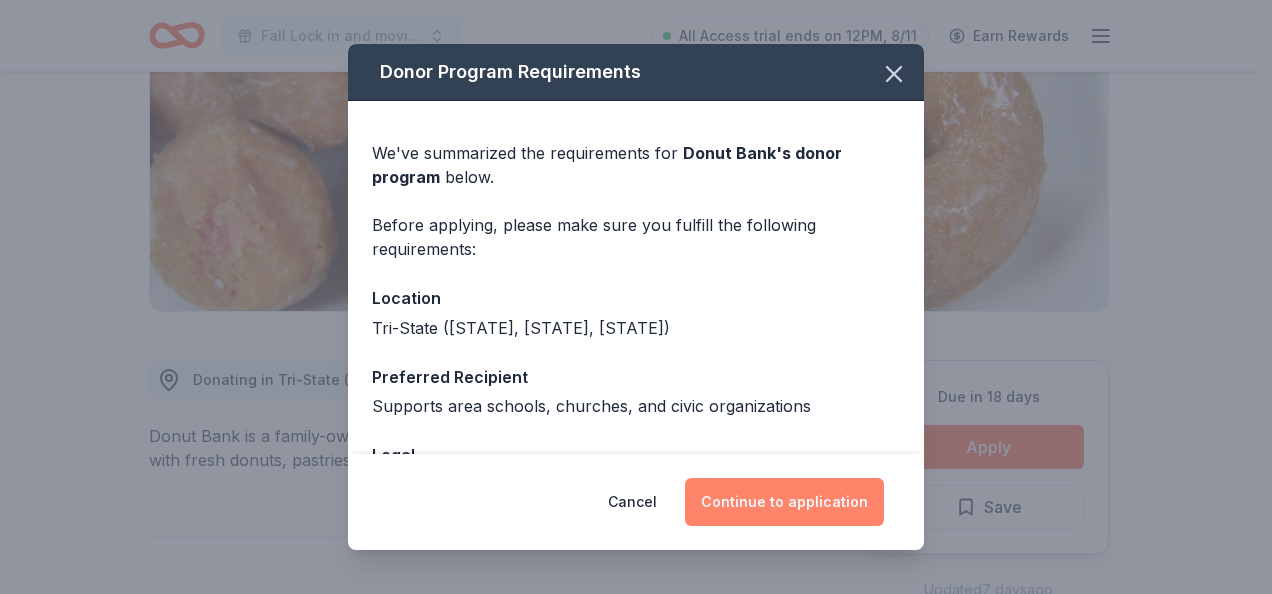 click on "Continue to application" at bounding box center (784, 502) 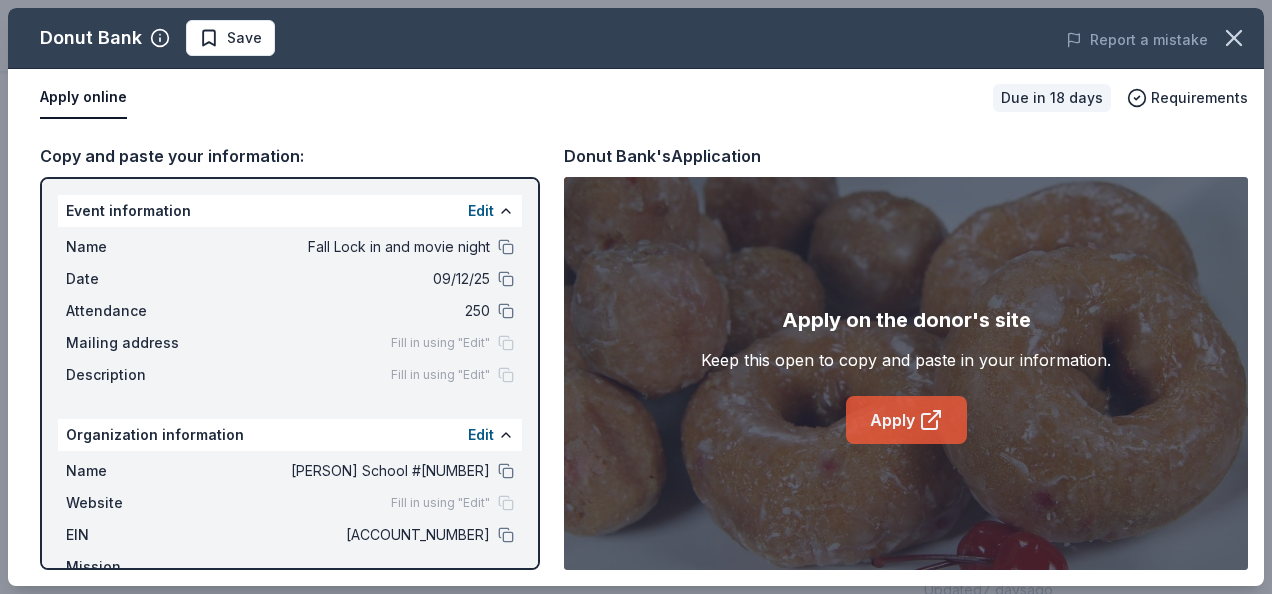 click on "Apply" at bounding box center (906, 420) 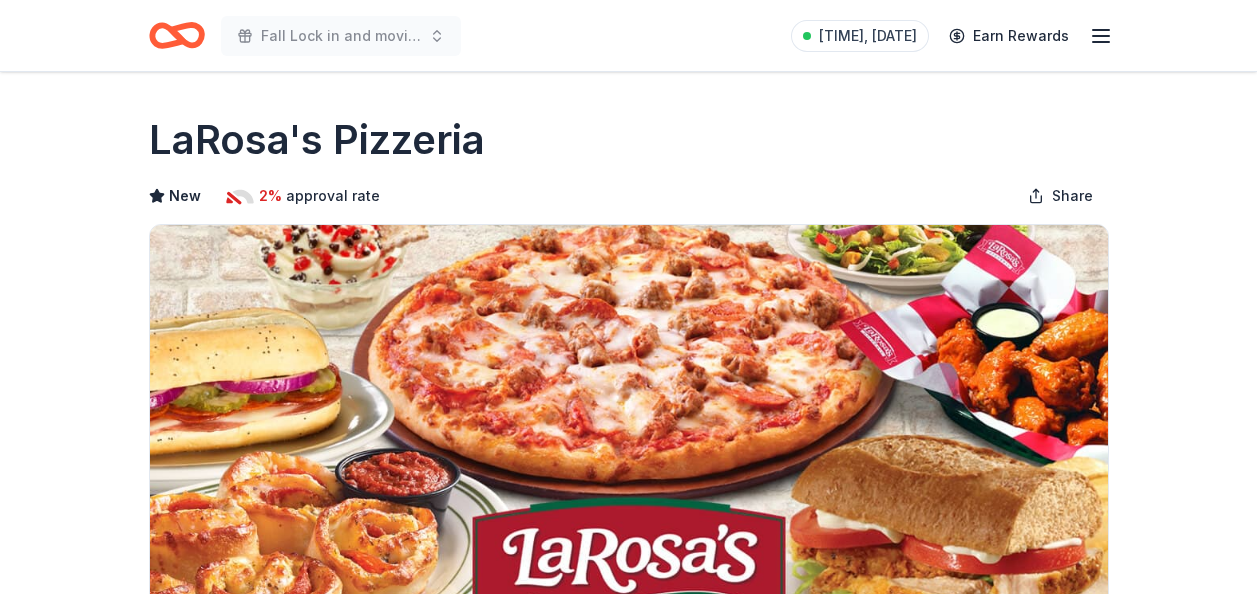 scroll, scrollTop: 0, scrollLeft: 0, axis: both 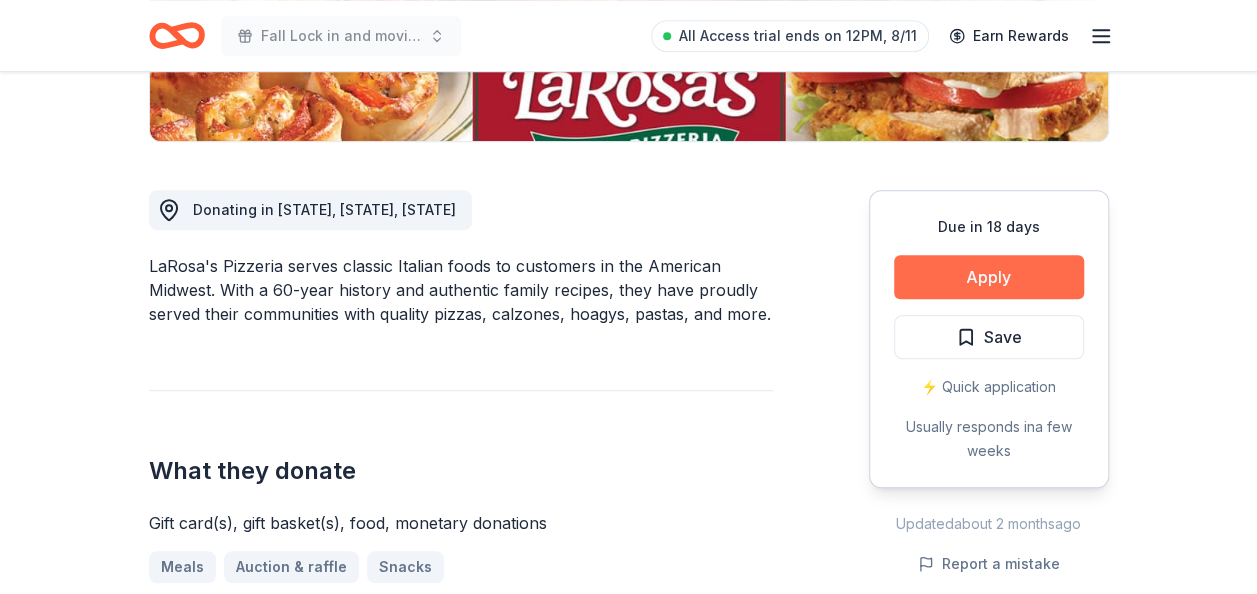 click on "Apply" at bounding box center [989, 277] 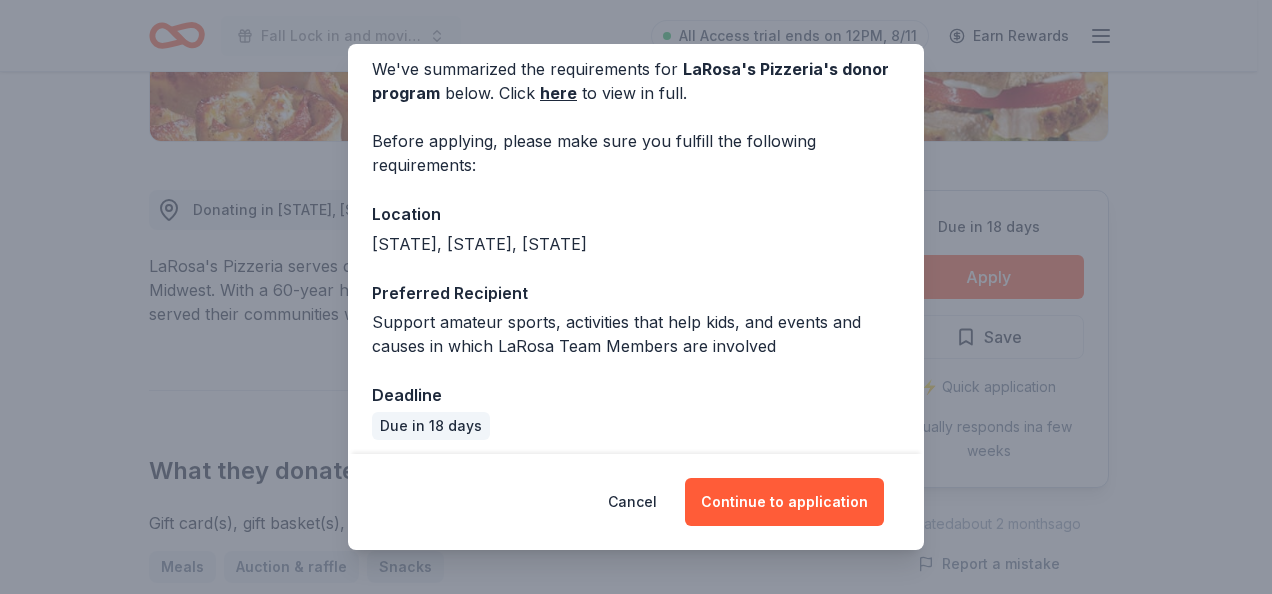 scroll, scrollTop: 94, scrollLeft: 0, axis: vertical 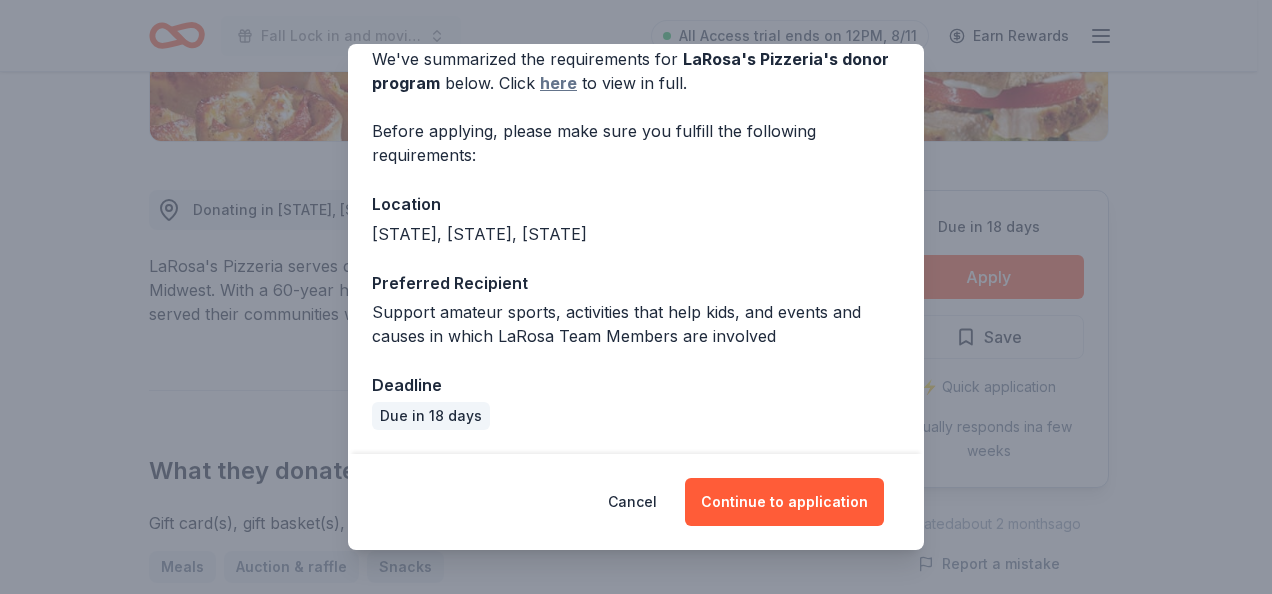 click on "here" at bounding box center (558, 83) 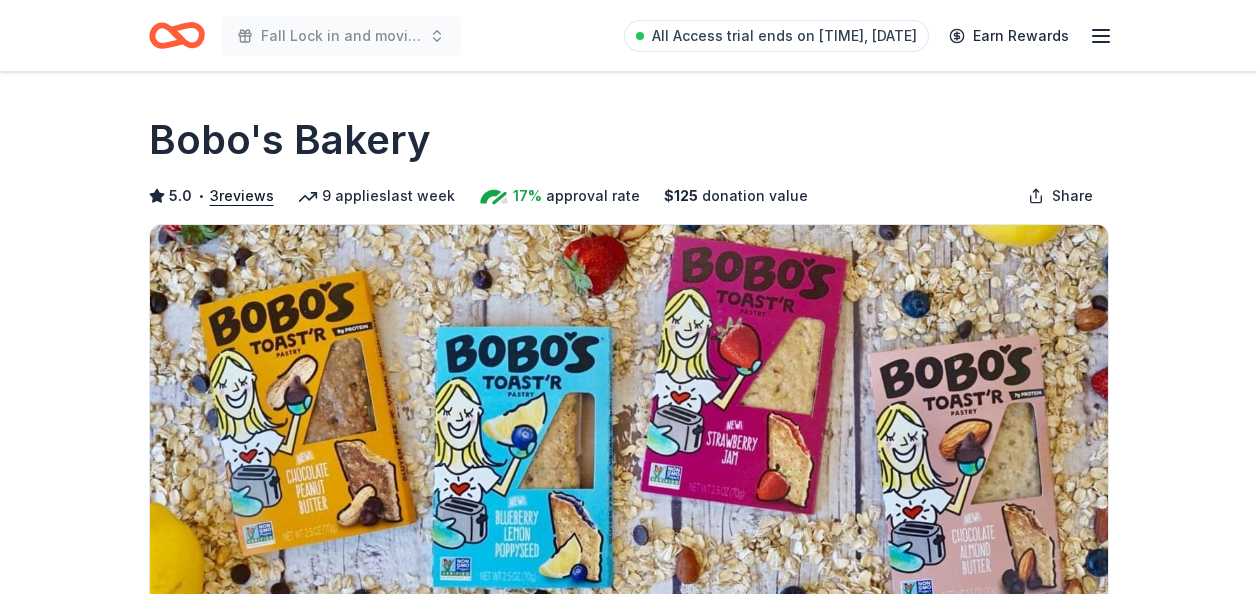 scroll, scrollTop: 0, scrollLeft: 0, axis: both 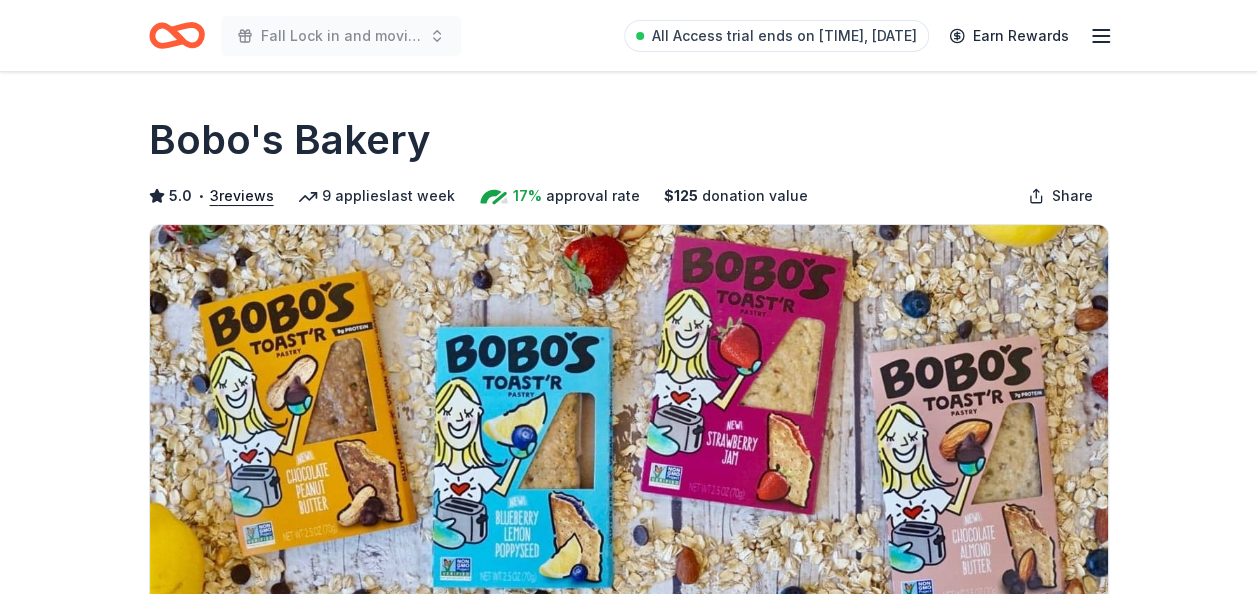 click at bounding box center [629, 416] 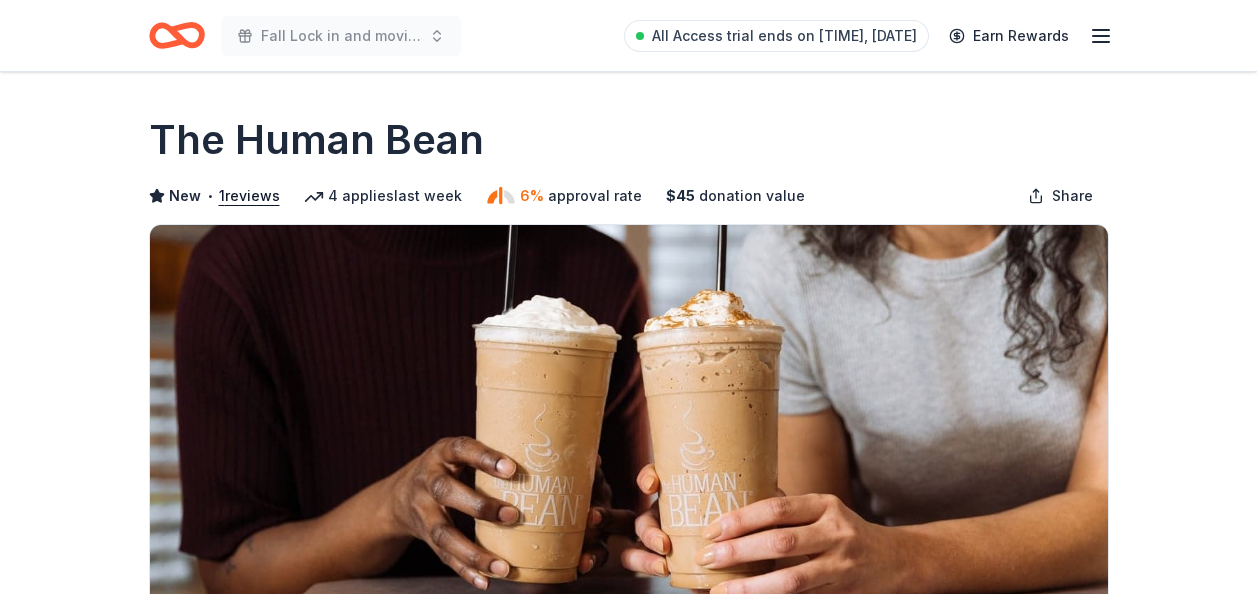scroll, scrollTop: 0, scrollLeft: 0, axis: both 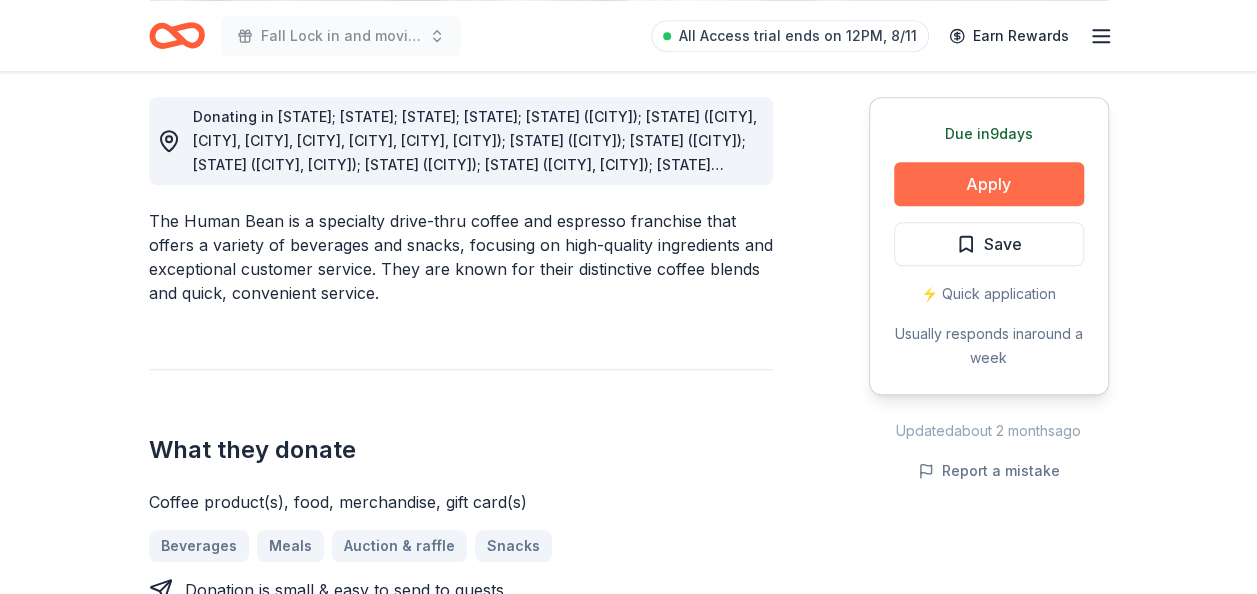 click on "Apply" at bounding box center (989, 184) 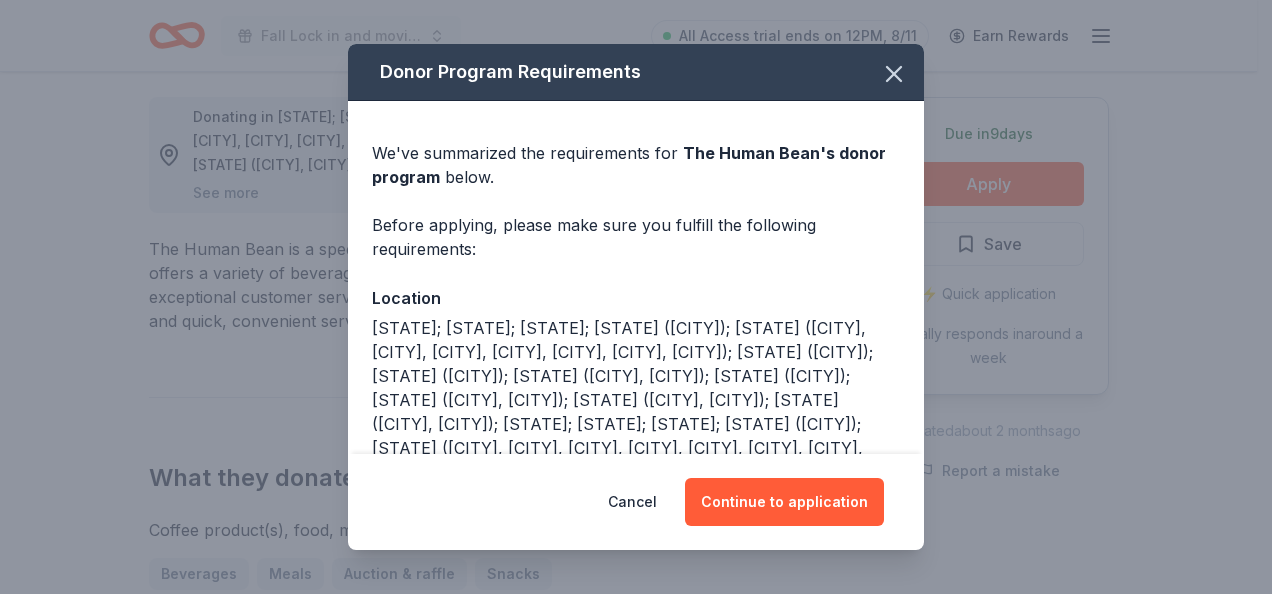 scroll, scrollTop: 159, scrollLeft: 0, axis: vertical 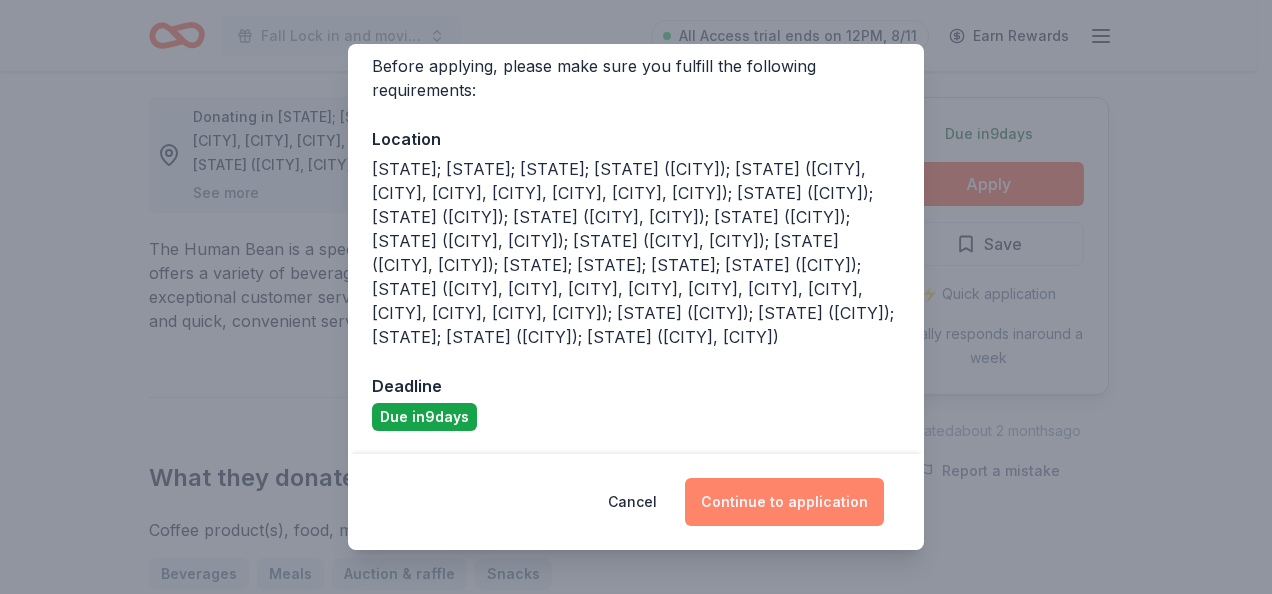 click on "Continue to application" at bounding box center (784, 502) 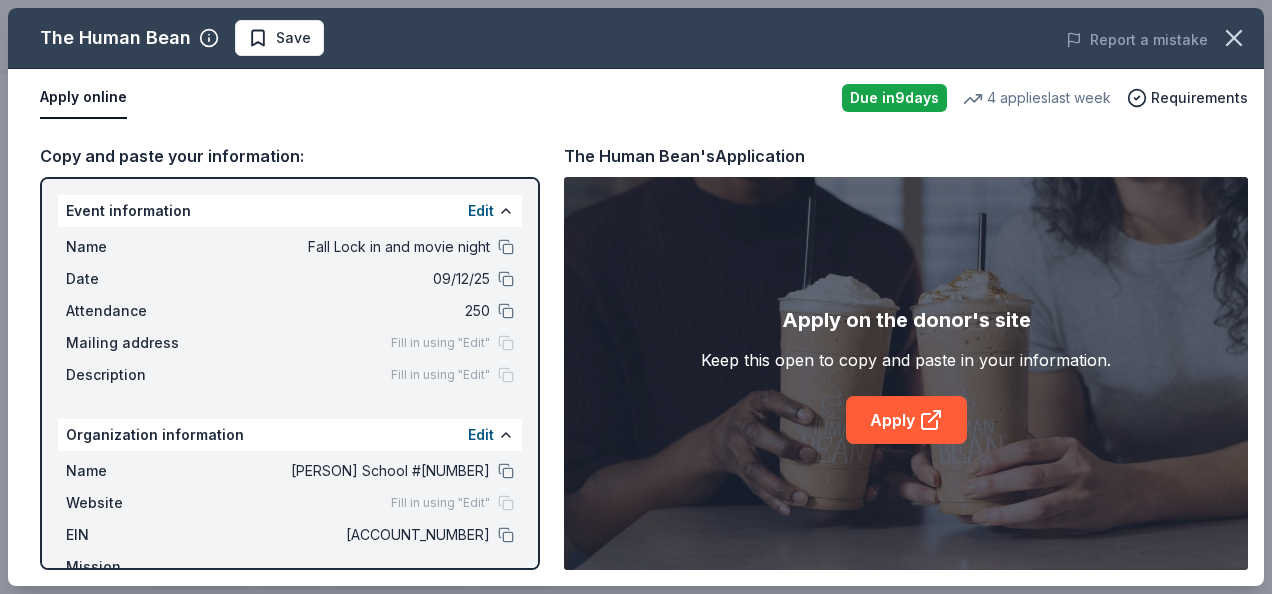 click on "Apply on the donor's site Keep this open to copy and paste in your information. Apply" at bounding box center [906, 373] 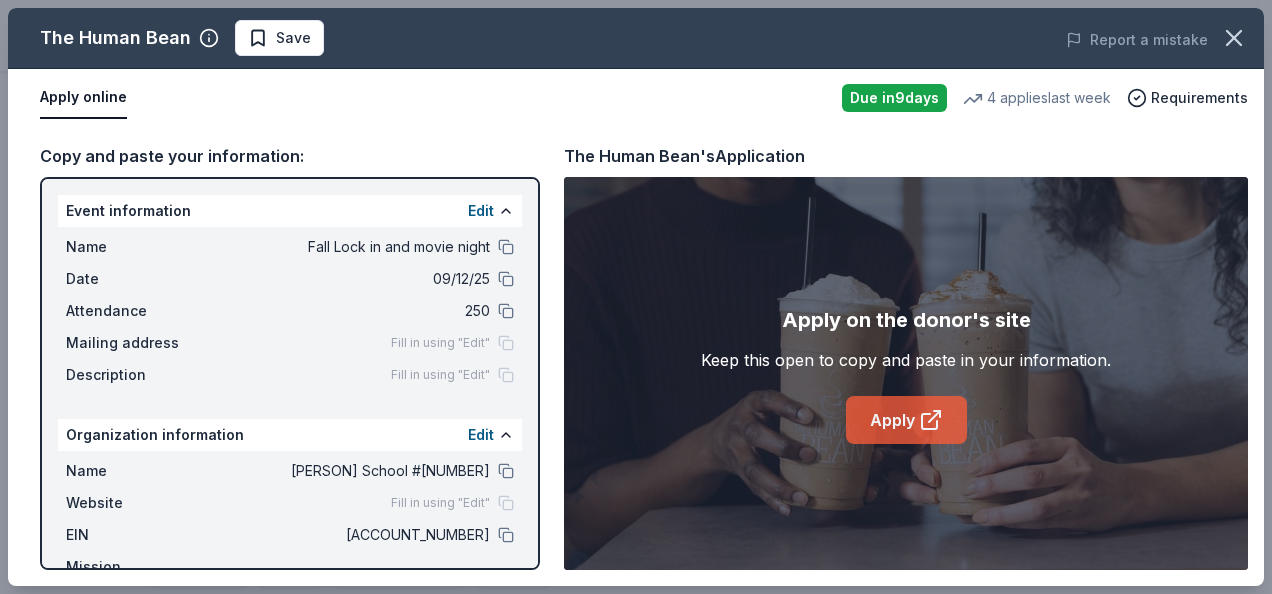 click on "Apply" at bounding box center [906, 420] 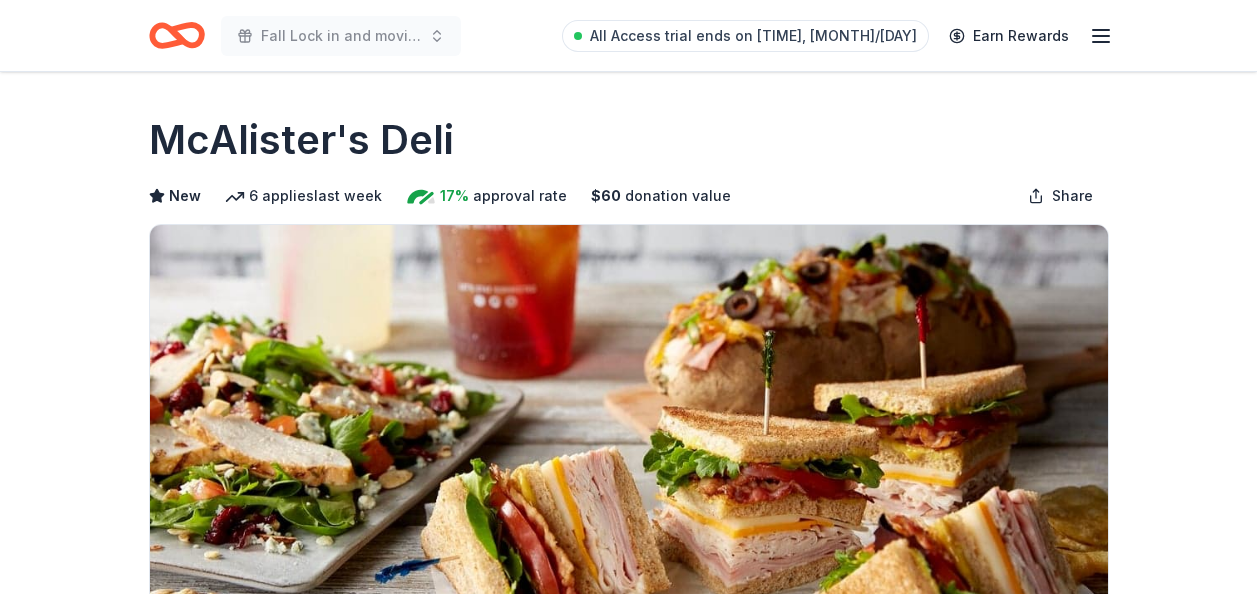 scroll, scrollTop: 0, scrollLeft: 0, axis: both 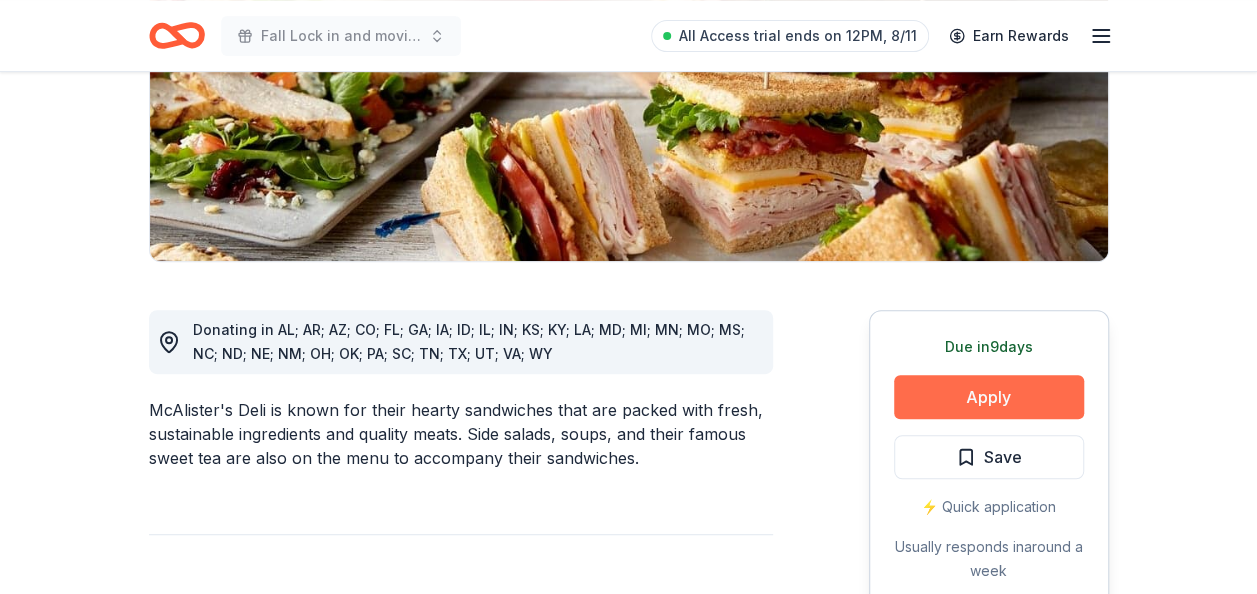click on "Apply" at bounding box center (989, 397) 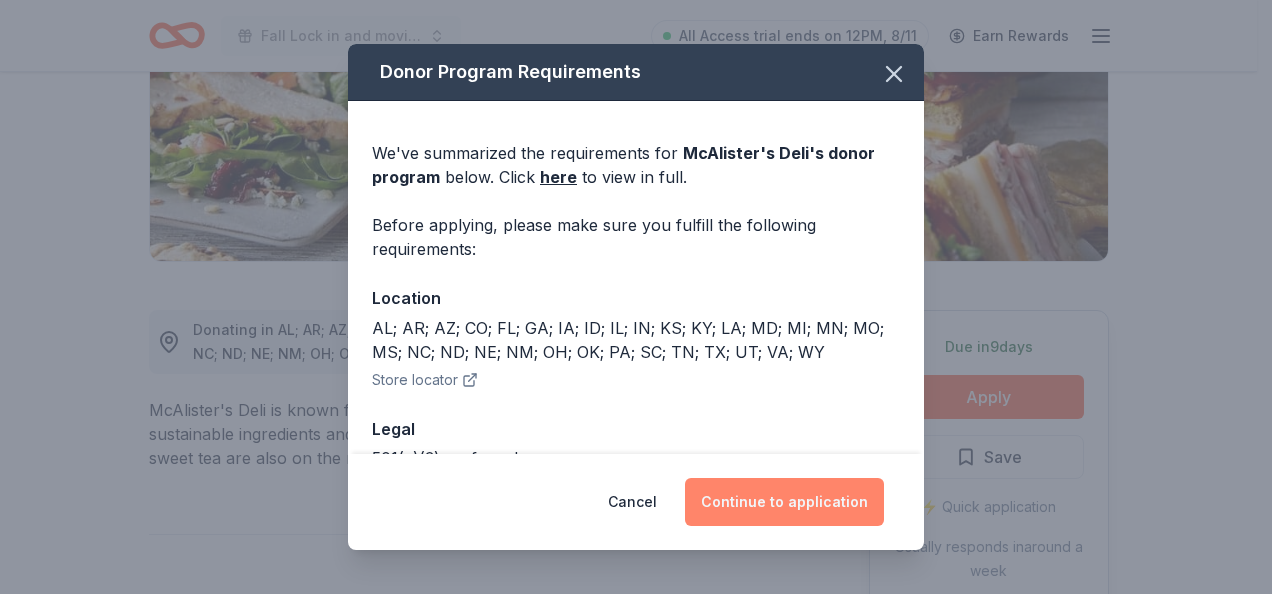 click on "Continue to application" at bounding box center [784, 502] 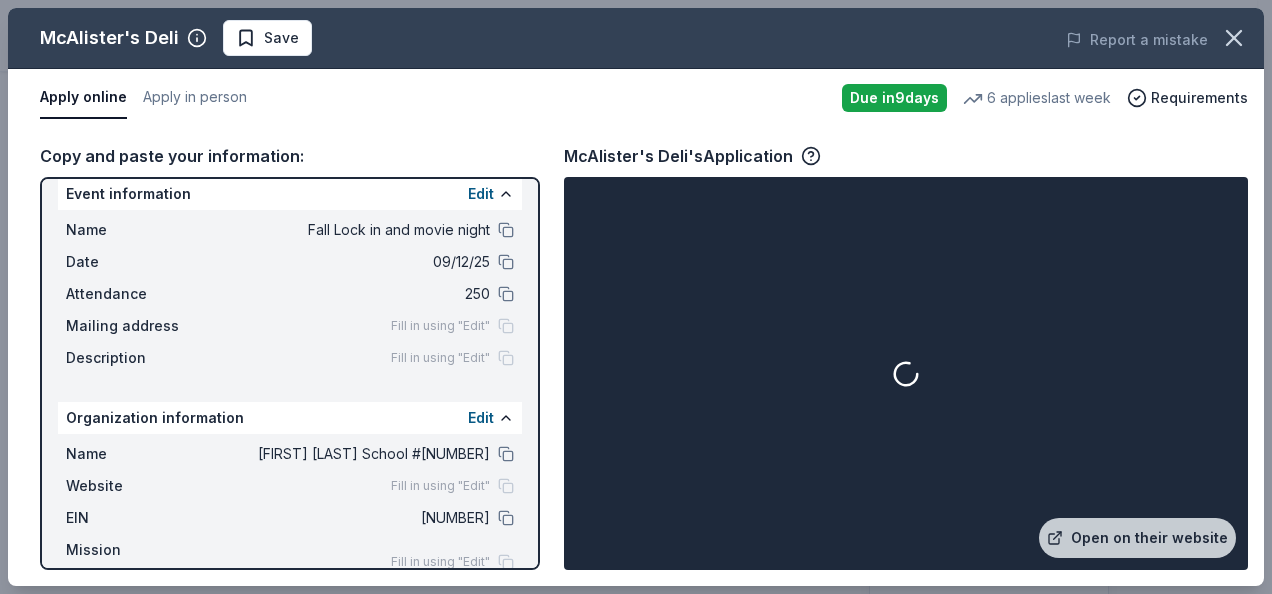 scroll, scrollTop: 59, scrollLeft: 0, axis: vertical 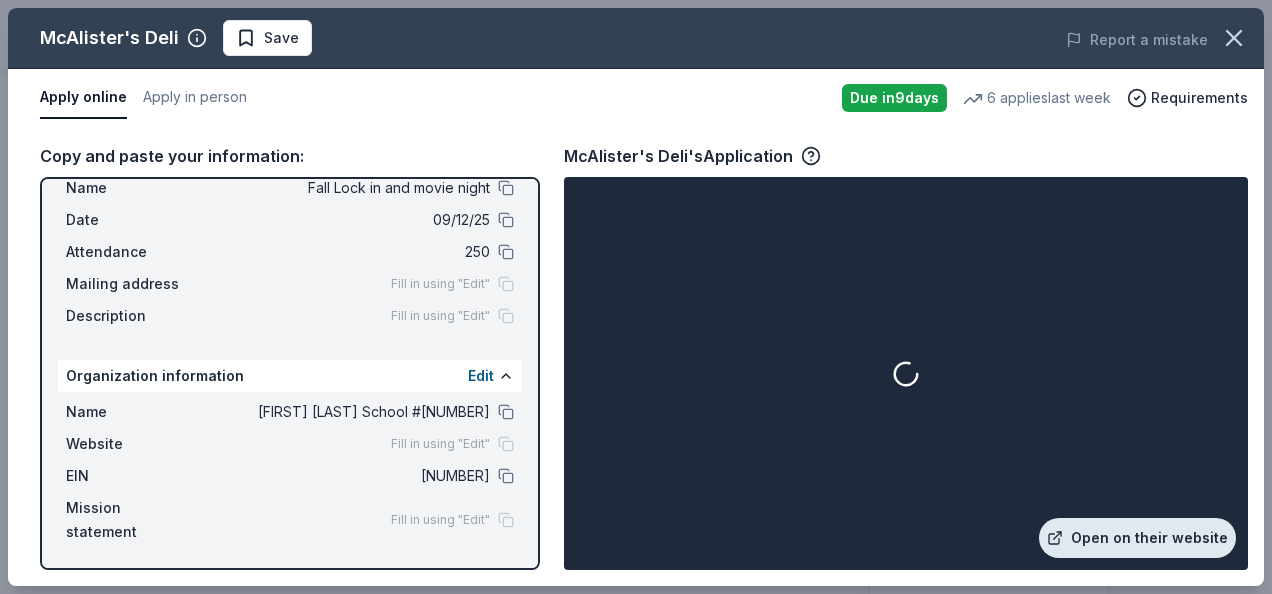 click on "Open on their website" at bounding box center [1137, 538] 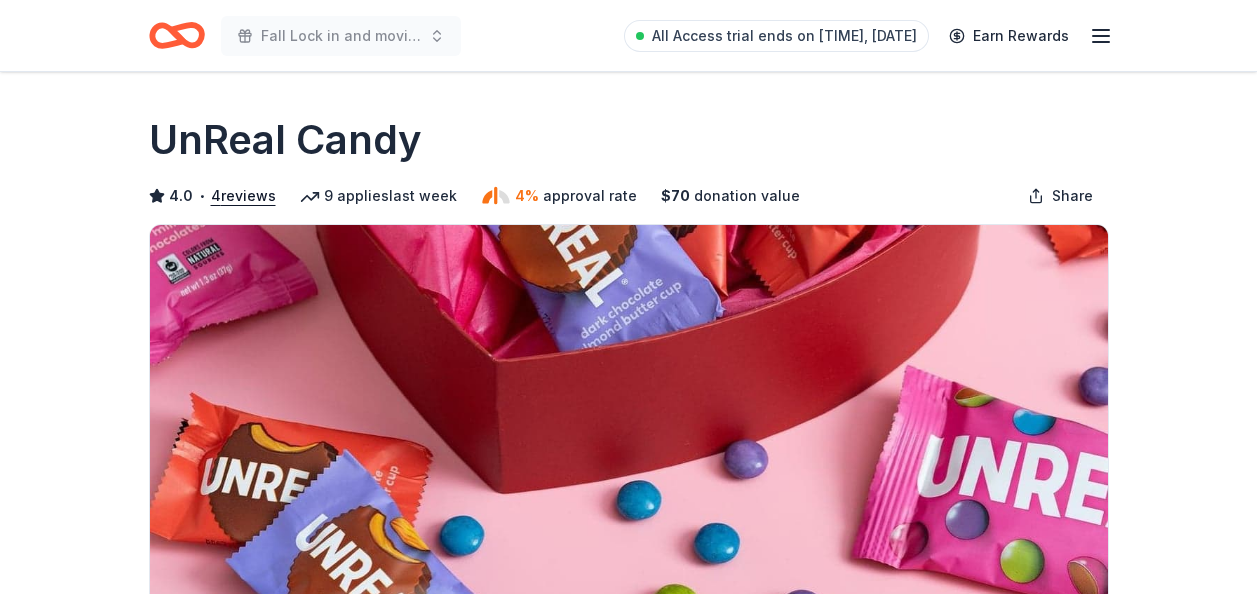 scroll, scrollTop: 0, scrollLeft: 0, axis: both 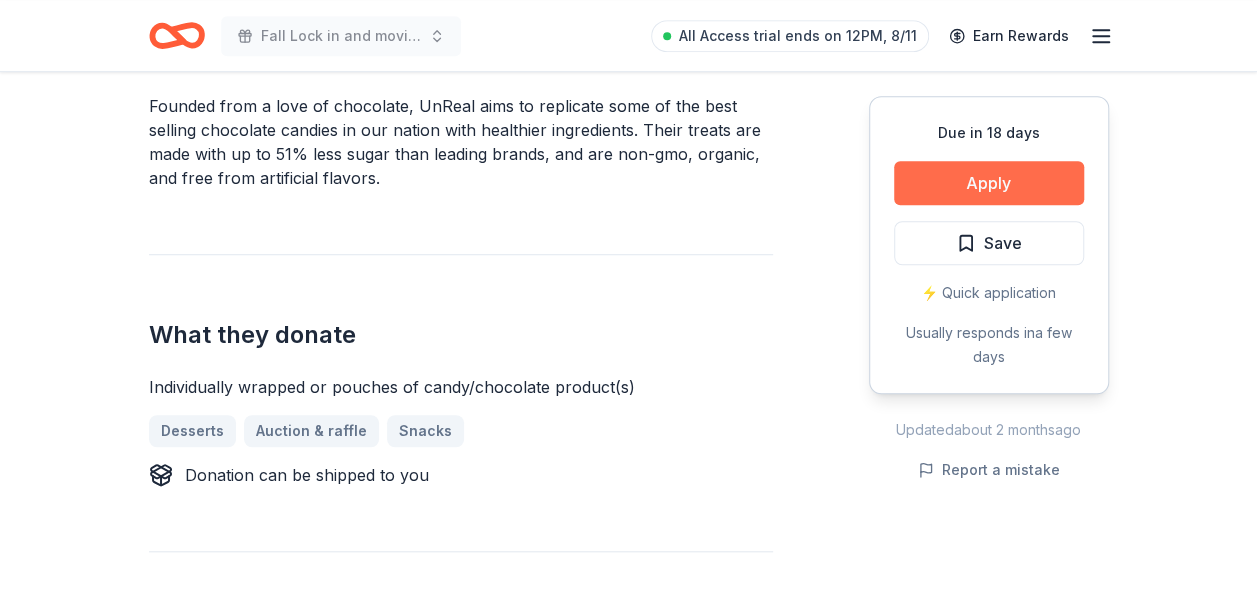 click on "Apply" at bounding box center (989, 183) 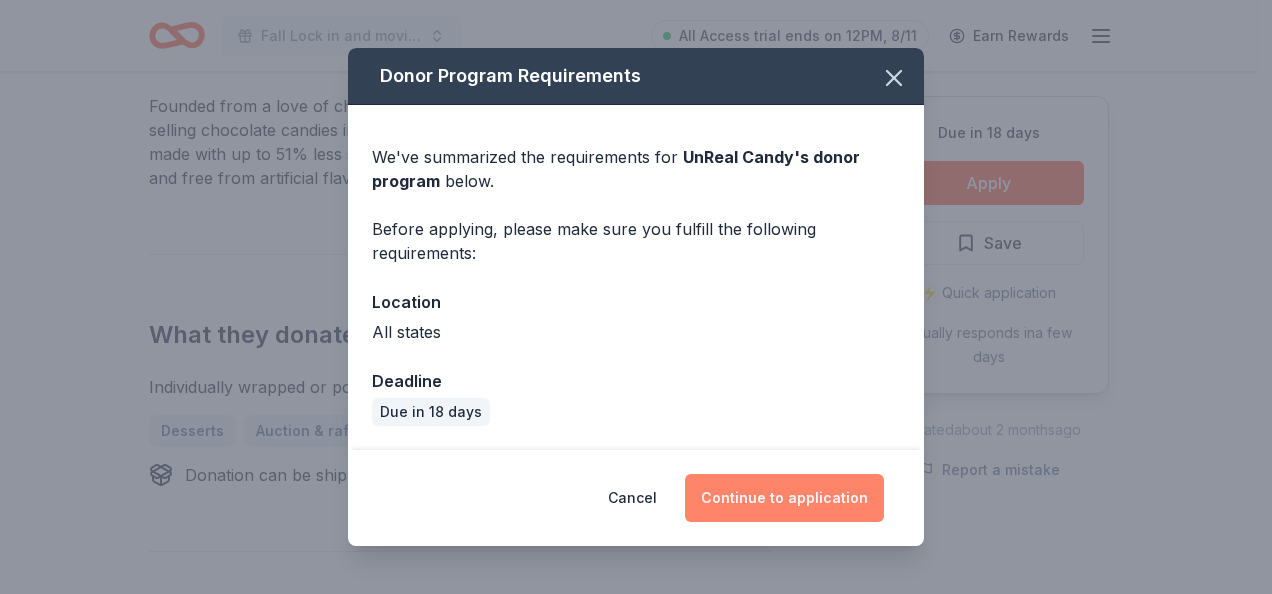click on "Continue to application" at bounding box center [784, 498] 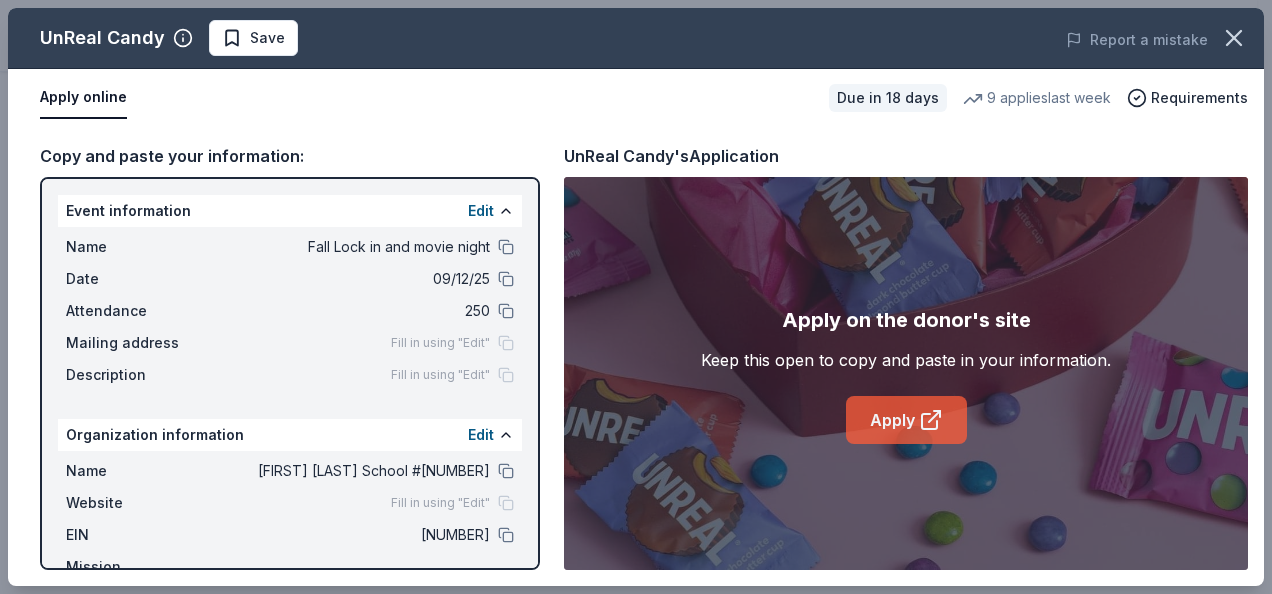 click on "Apply" at bounding box center (906, 420) 